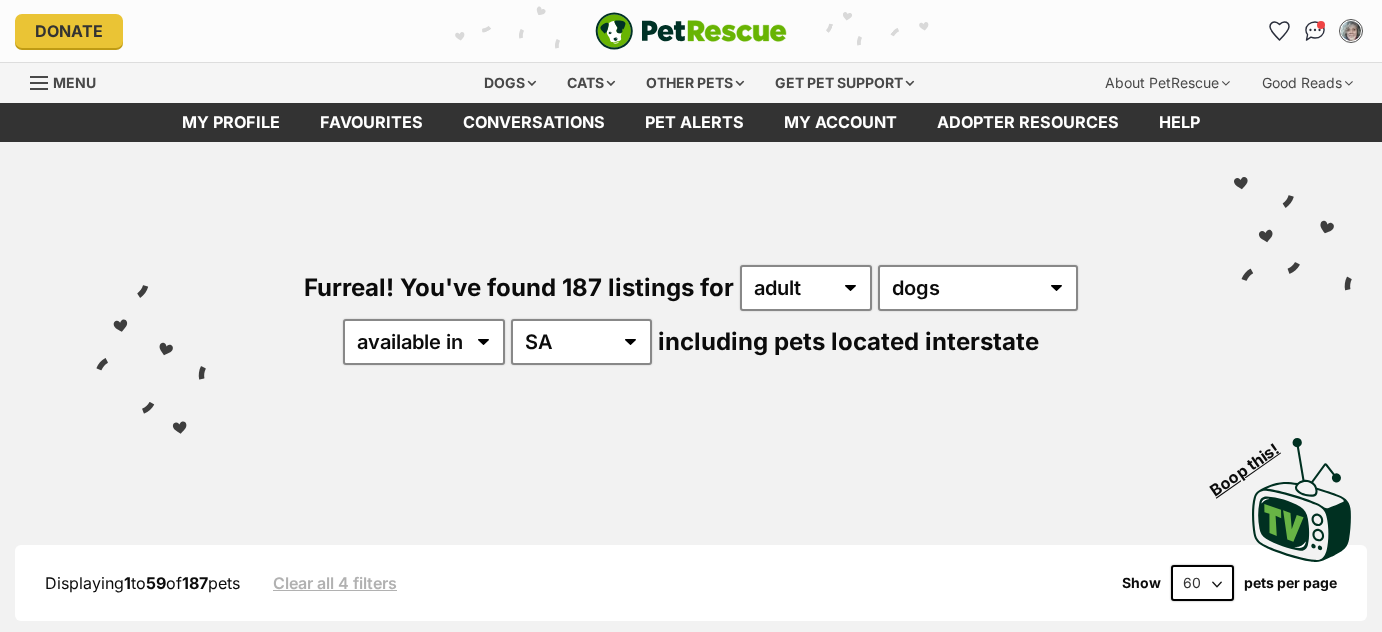 scroll, scrollTop: 0, scrollLeft: 0, axis: both 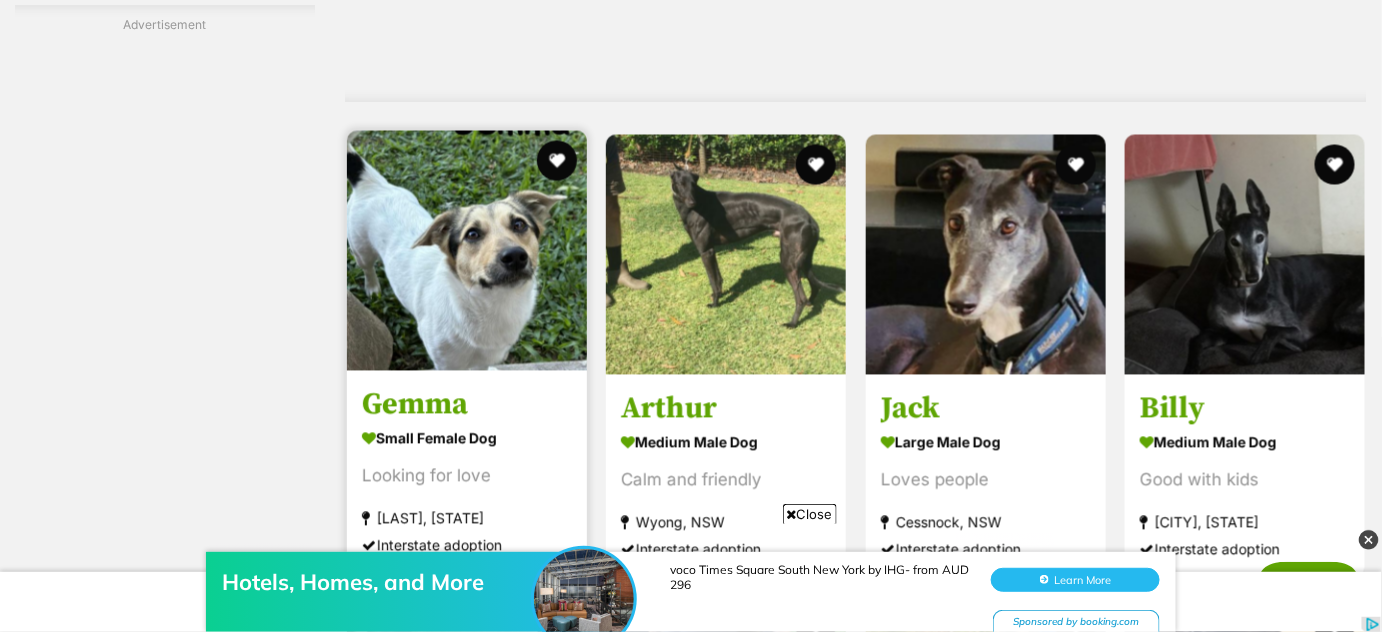 click at bounding box center (467, 251) 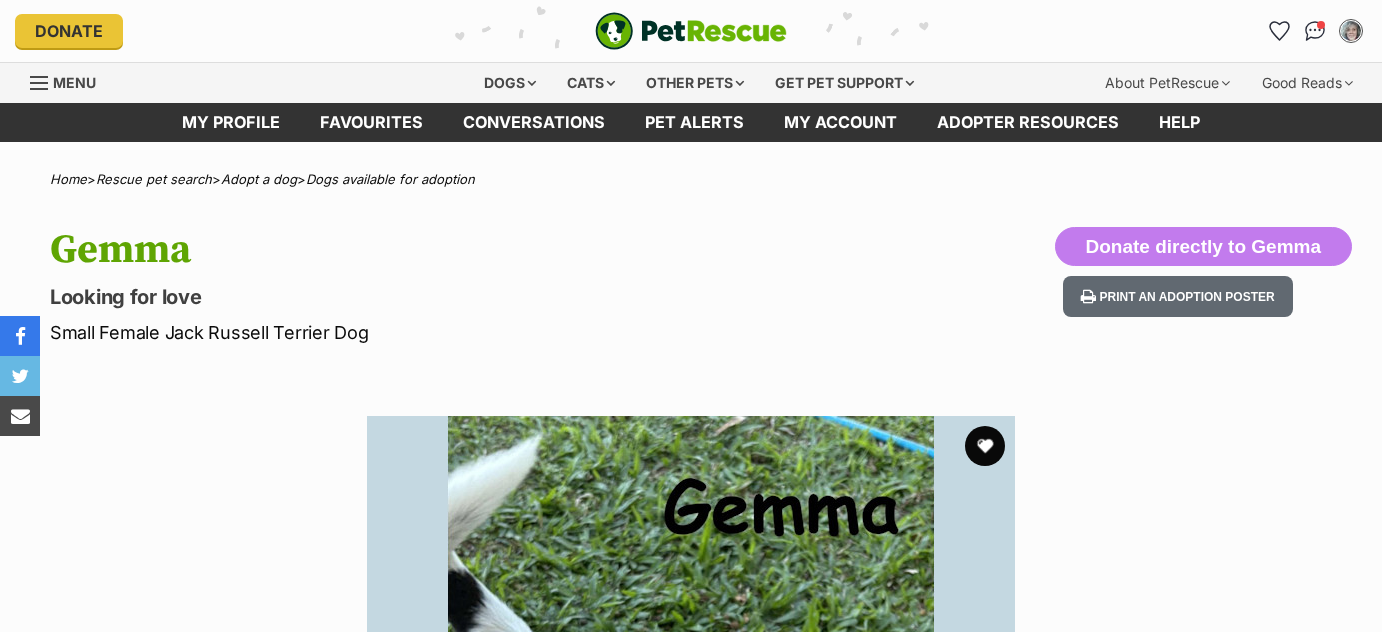 scroll, scrollTop: 0, scrollLeft: 0, axis: both 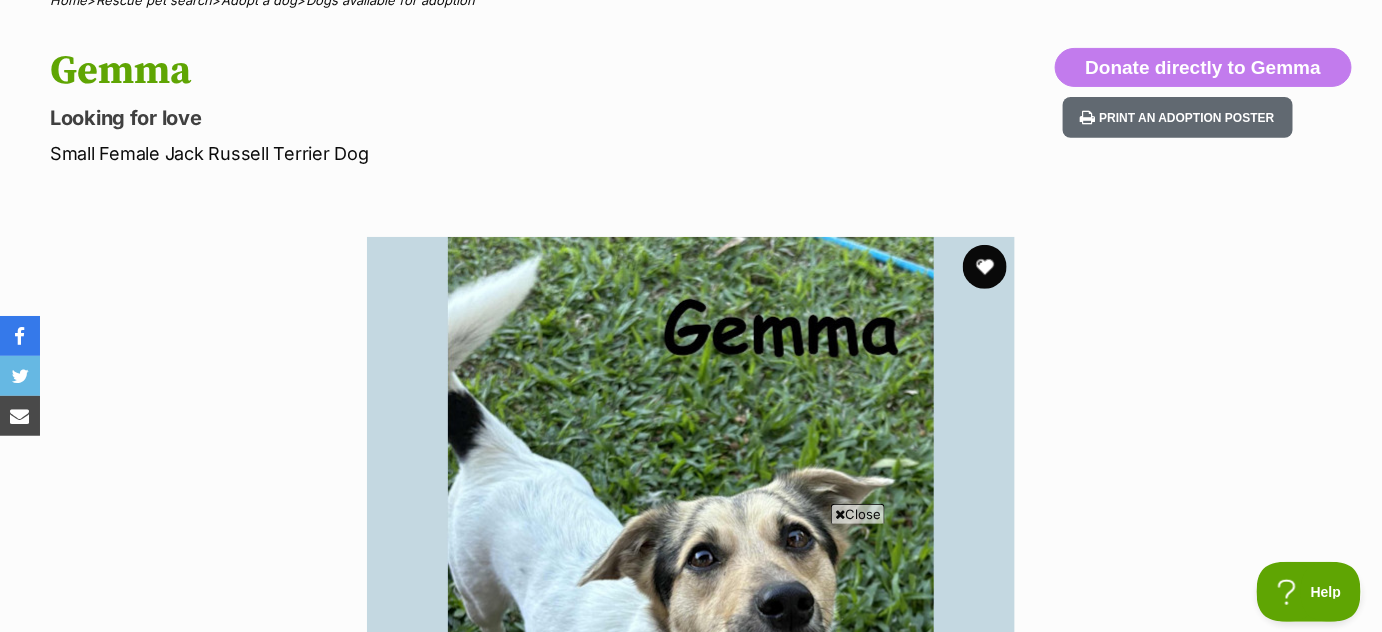 click at bounding box center (985, 267) 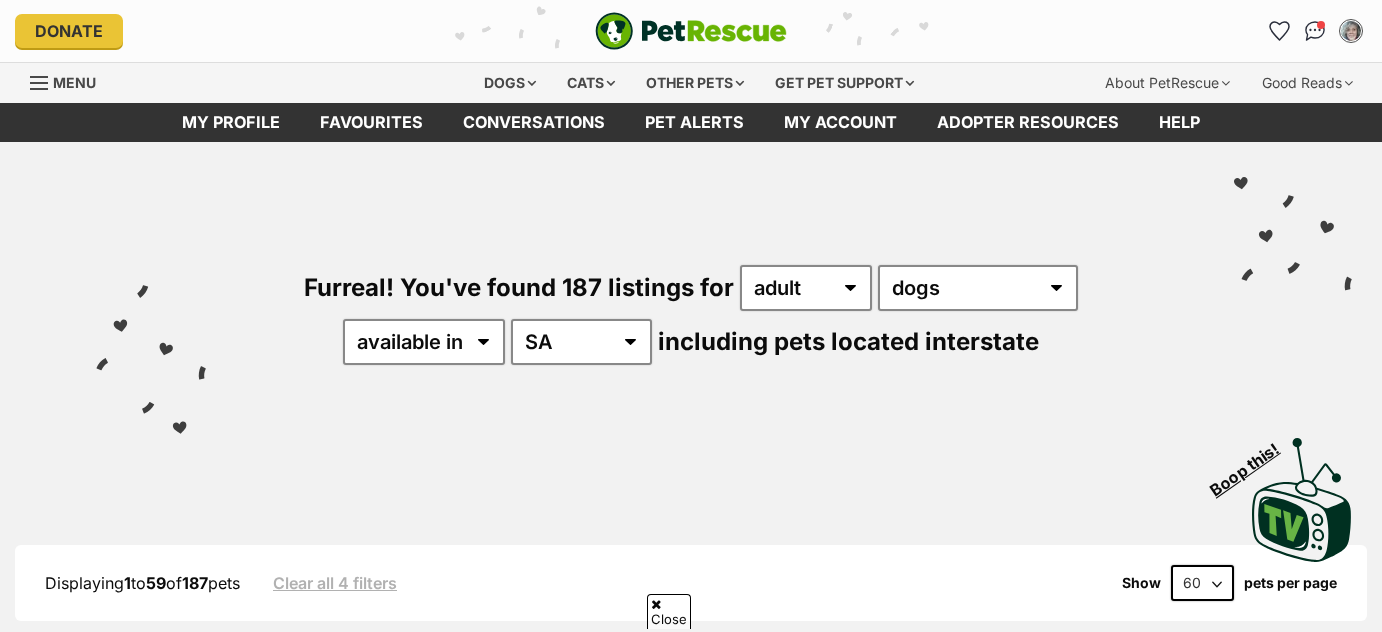 scroll, scrollTop: 3729, scrollLeft: 0, axis: vertical 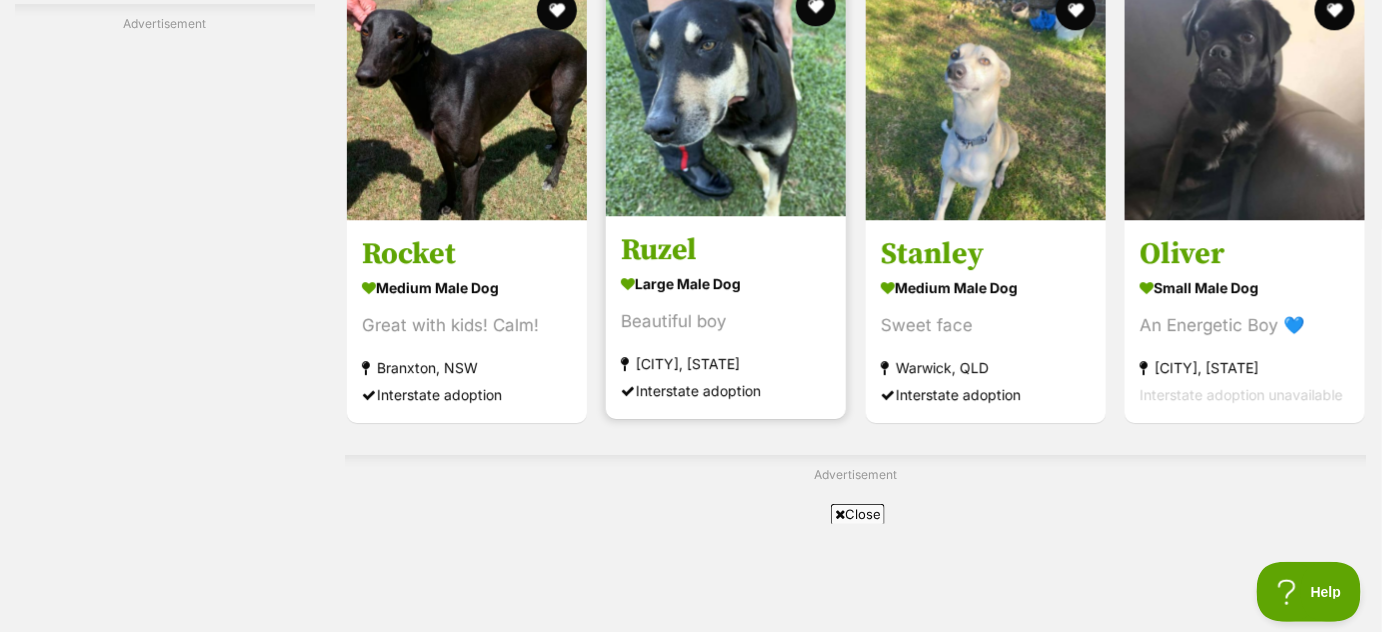 click at bounding box center [726, 96] 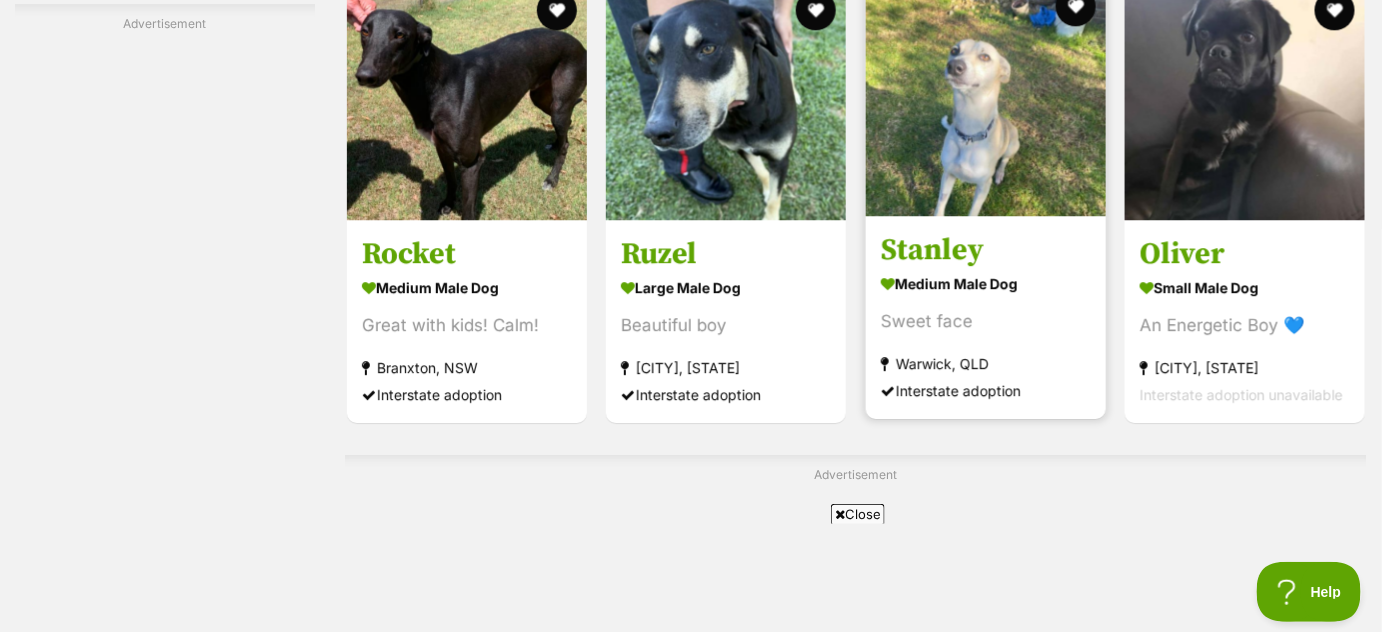 click at bounding box center (986, 96) 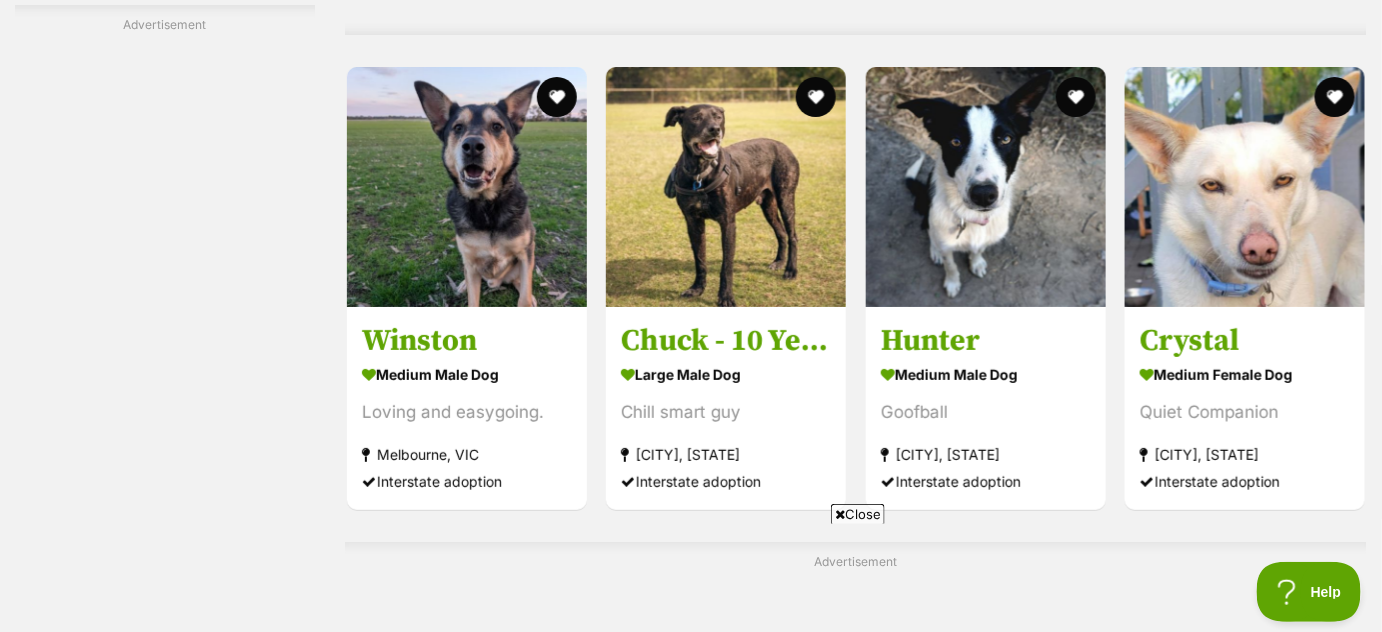 scroll, scrollTop: 5085, scrollLeft: 0, axis: vertical 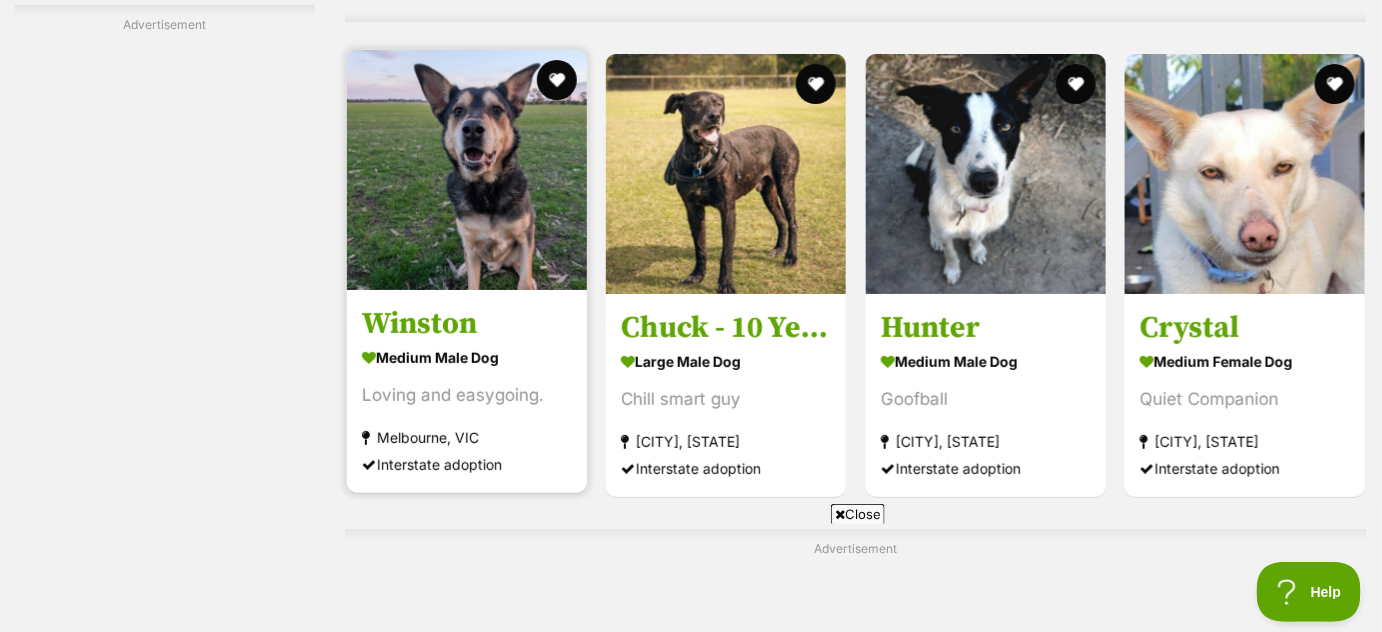 click at bounding box center (467, 170) 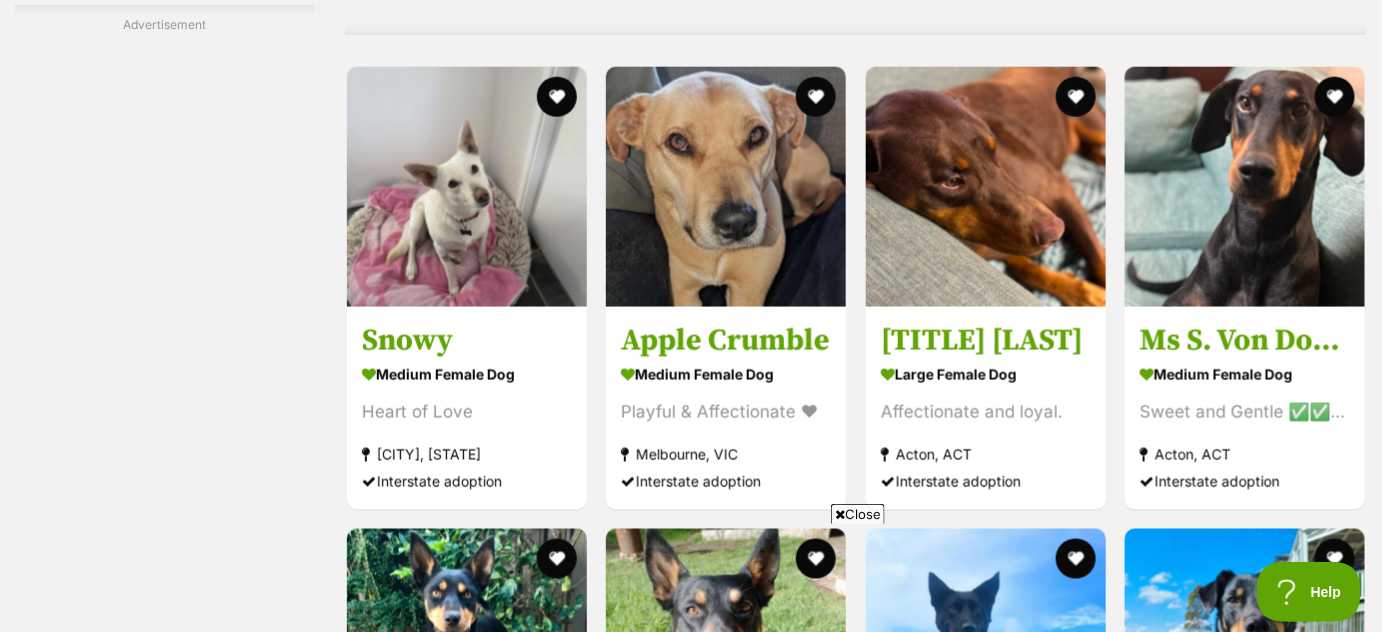 scroll, scrollTop: 5914, scrollLeft: 0, axis: vertical 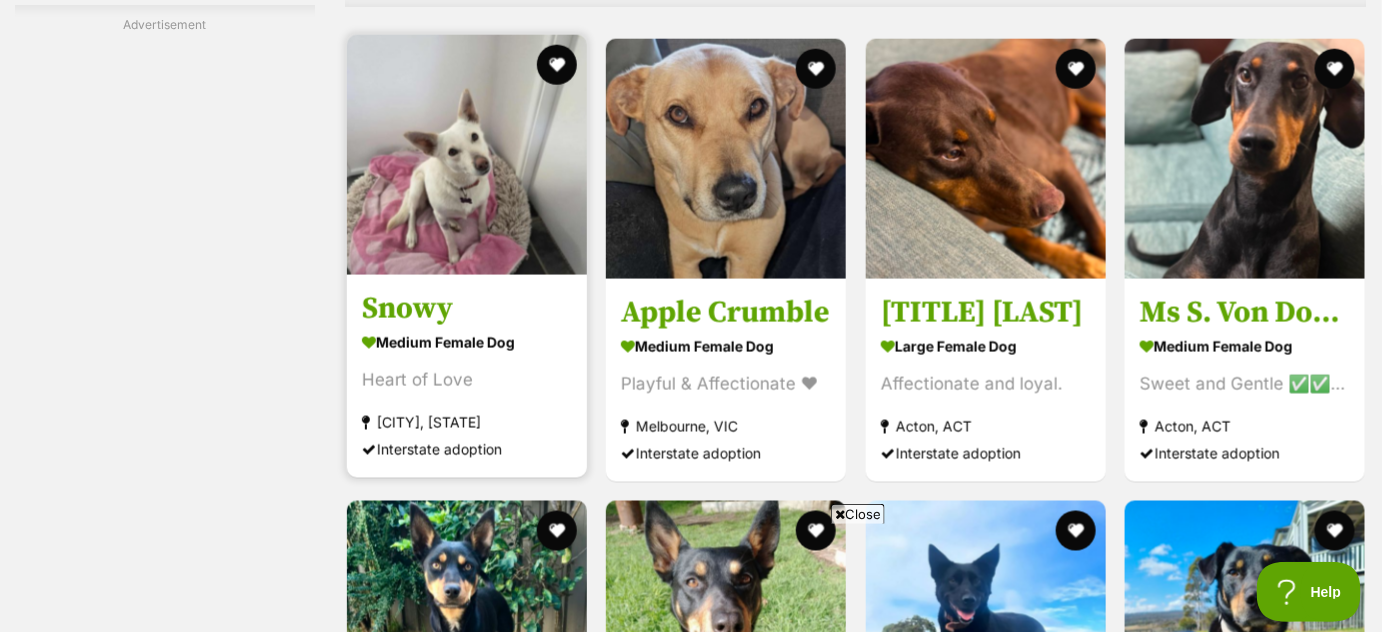 click at bounding box center (467, 155) 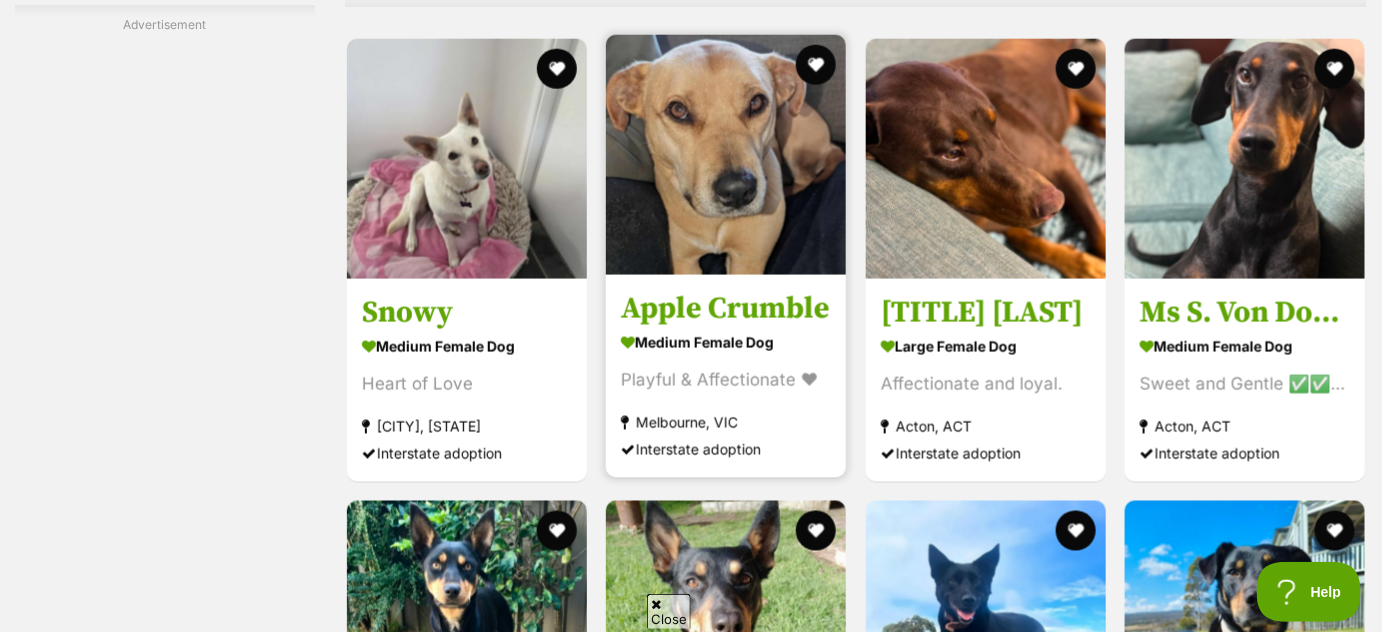 click at bounding box center [726, 155] 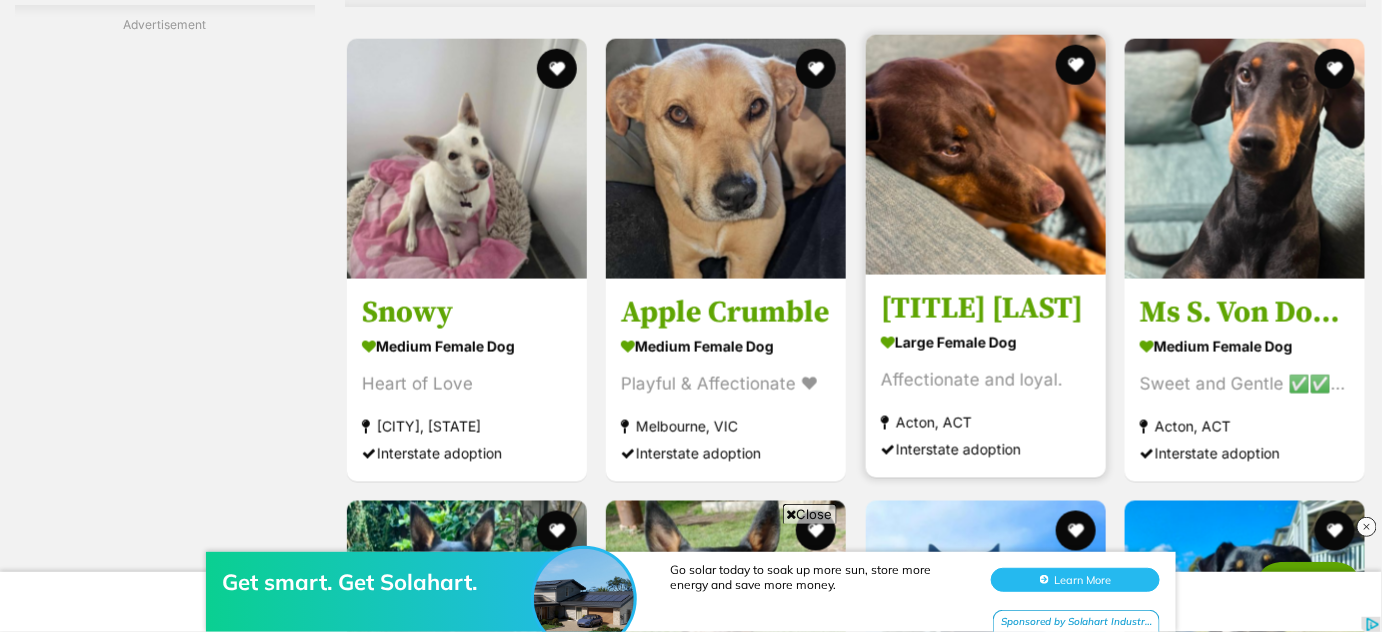 scroll, scrollTop: 0, scrollLeft: 0, axis: both 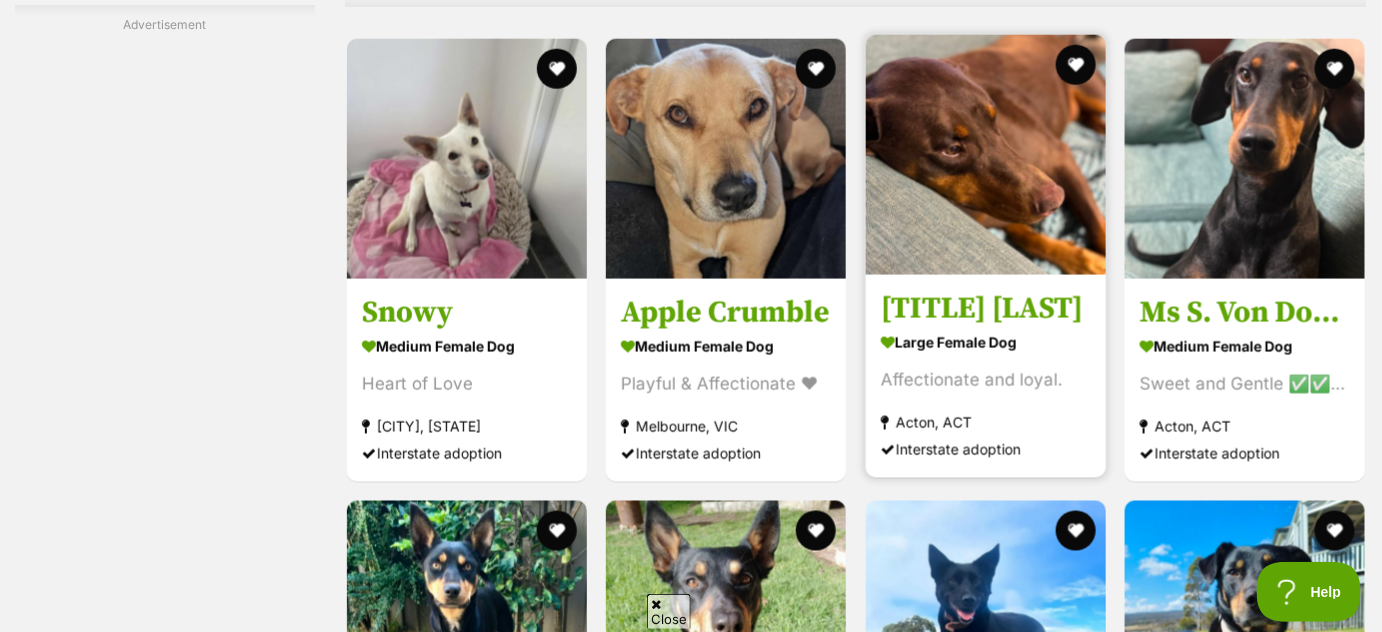 click at bounding box center [986, 155] 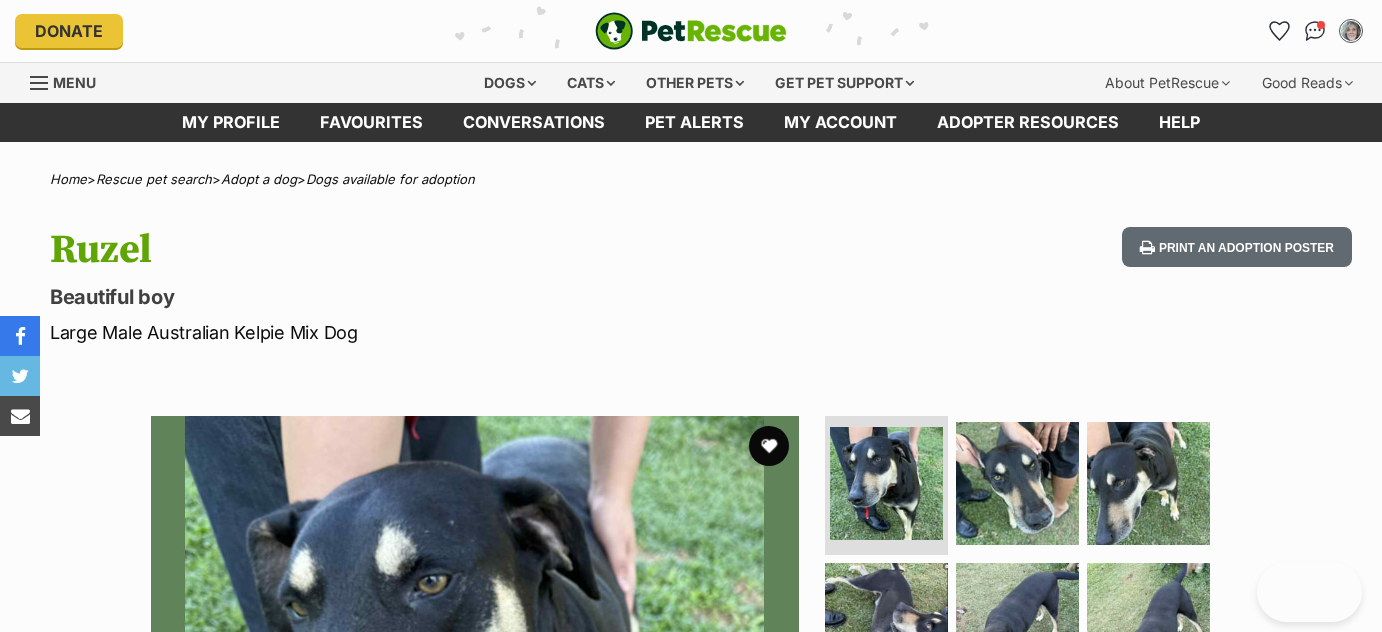 scroll, scrollTop: 0, scrollLeft: 0, axis: both 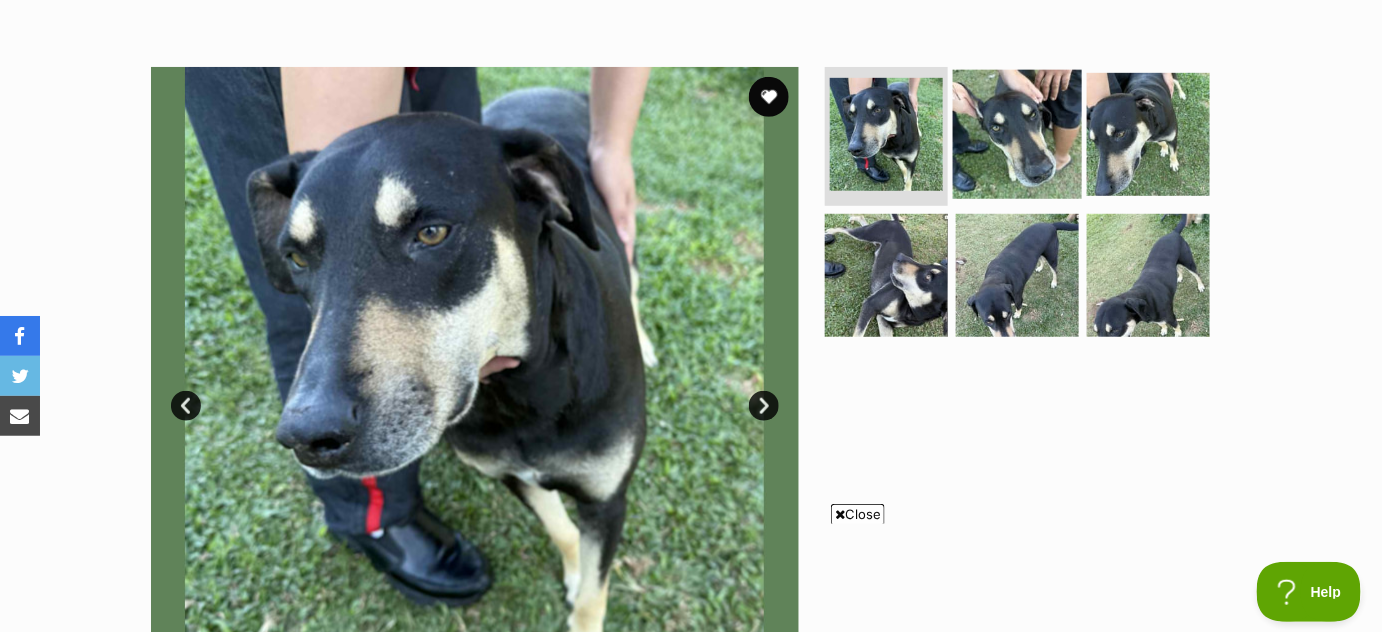 click at bounding box center [1017, 133] 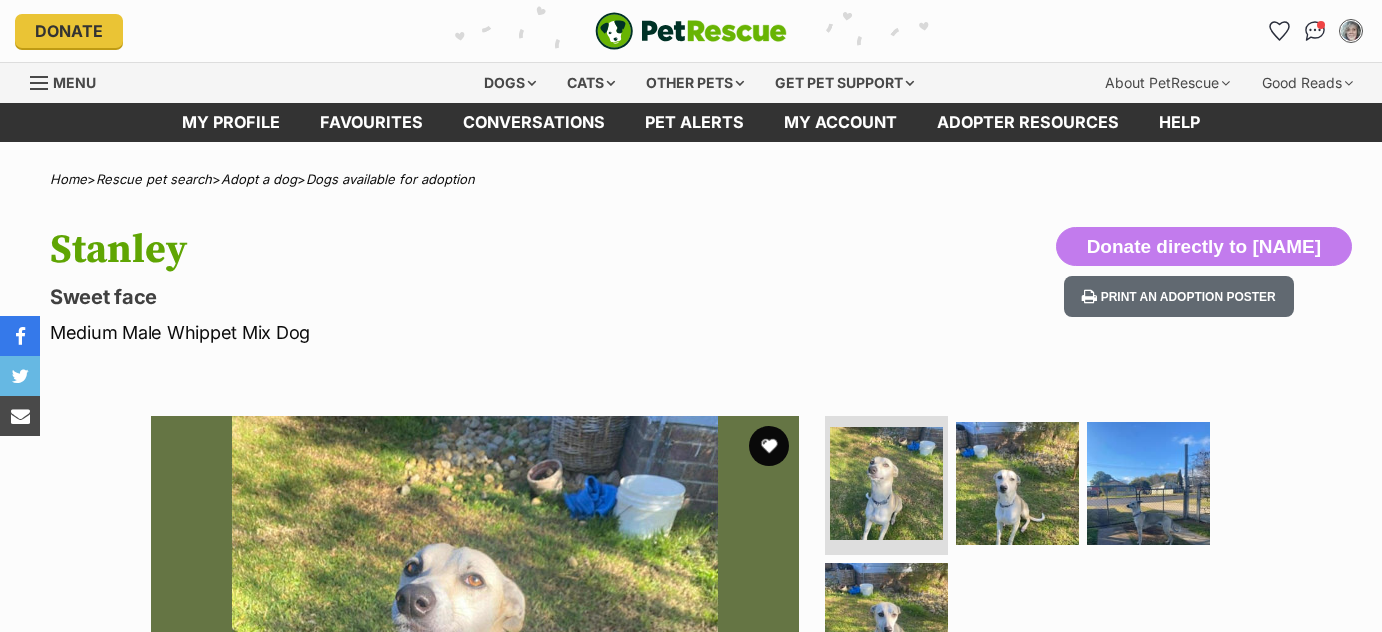 scroll, scrollTop: 0, scrollLeft: 0, axis: both 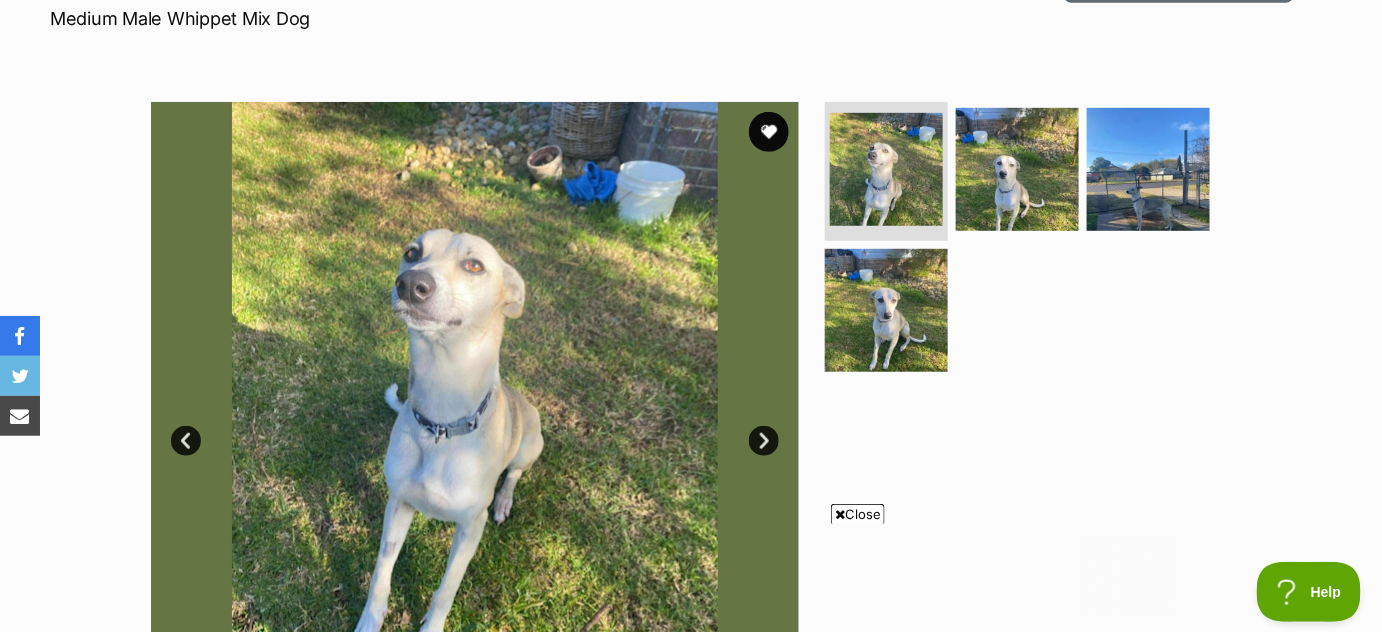 click on "Next" at bounding box center (764, 441) 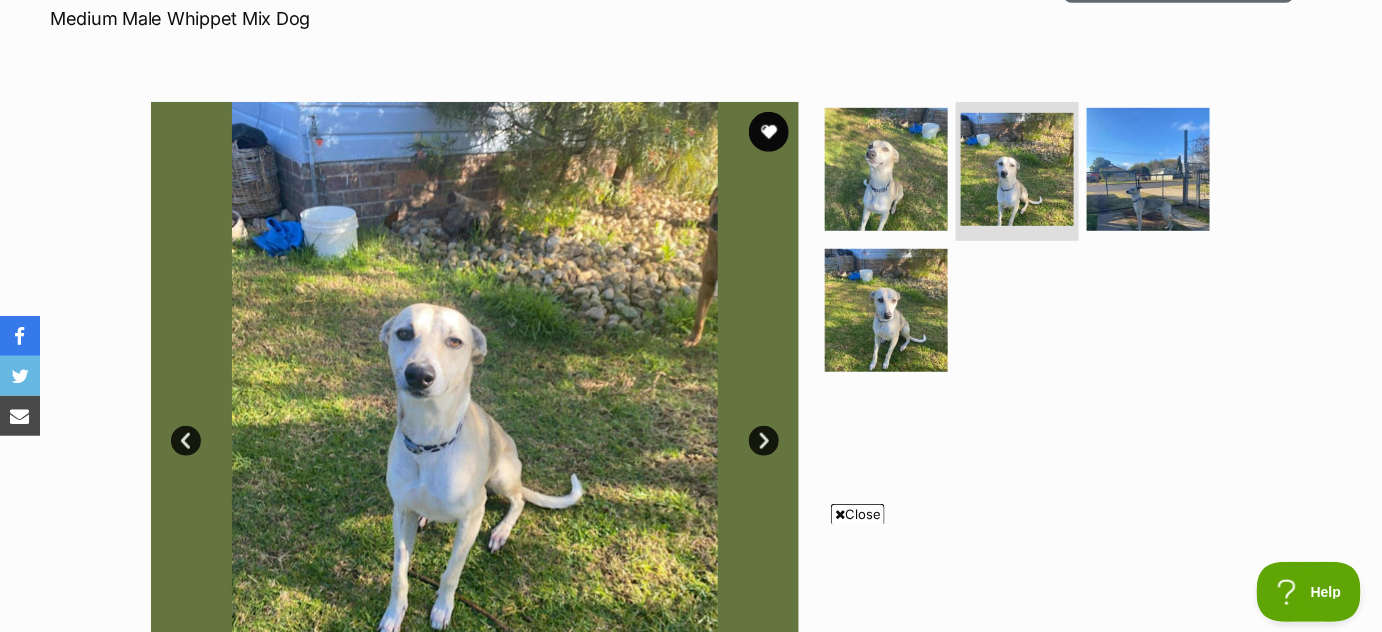 click on "Next" at bounding box center (764, 441) 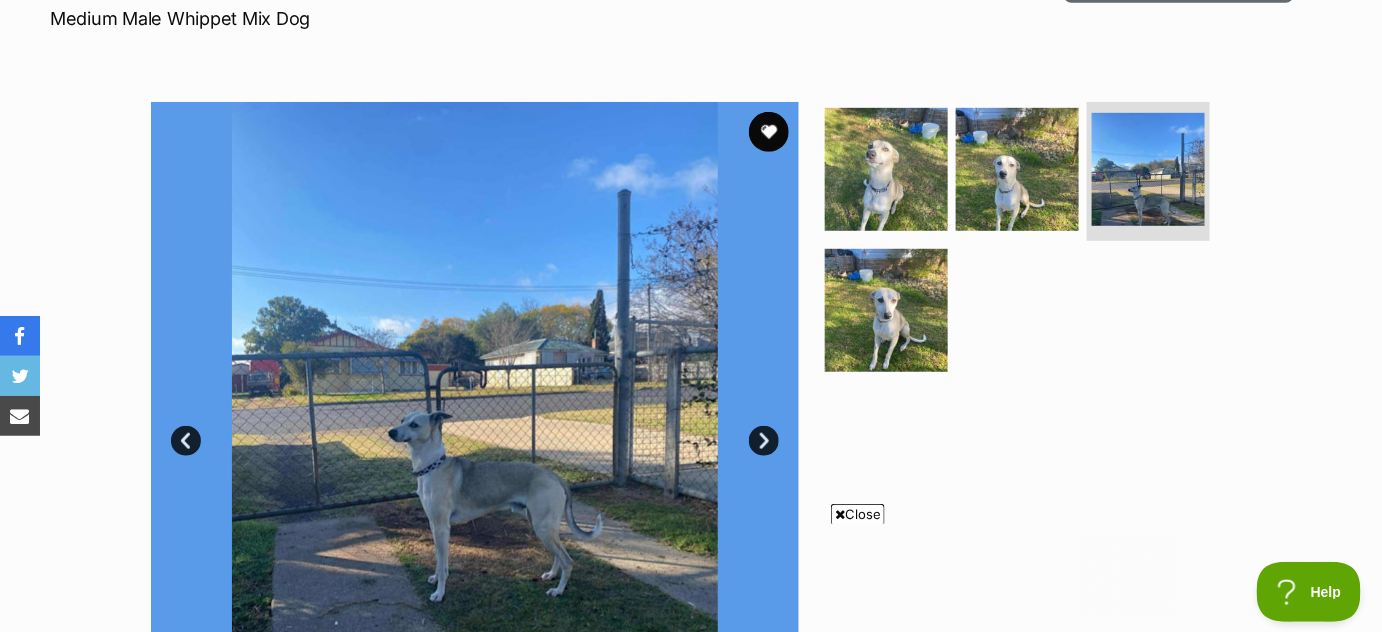 click on "Next" at bounding box center [764, 441] 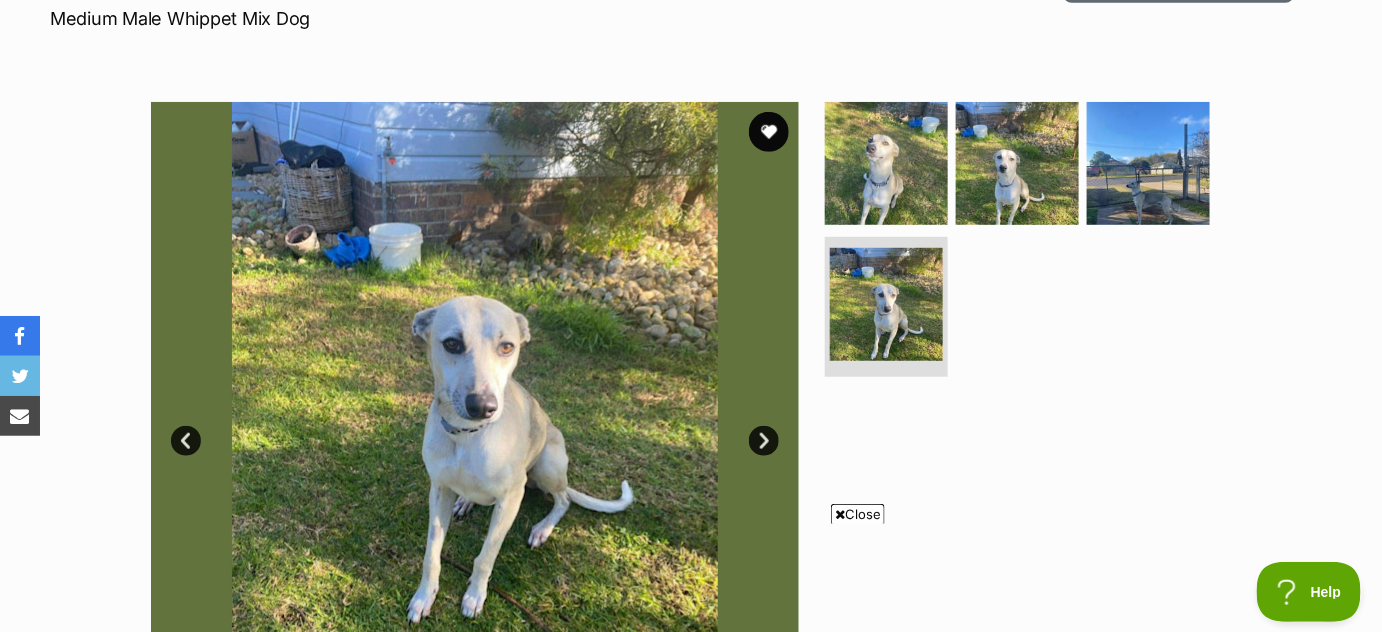 click on "Next" at bounding box center (764, 441) 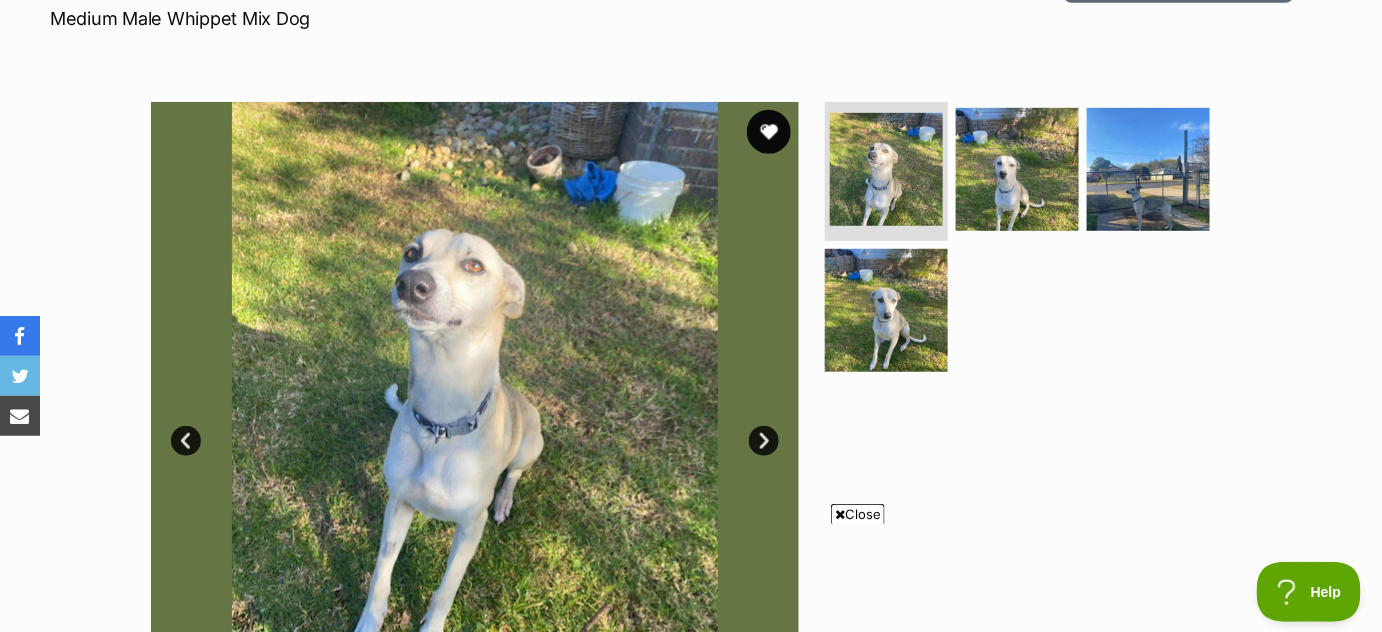 click at bounding box center [769, 132] 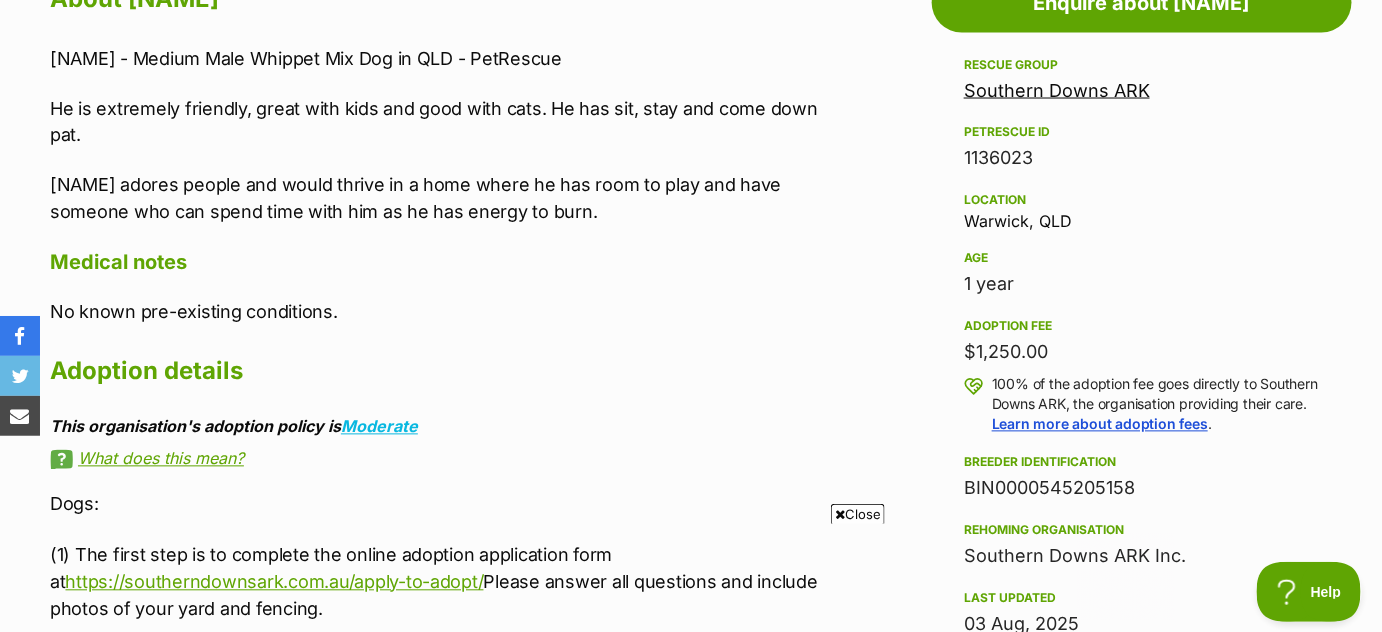 scroll, scrollTop: 1156, scrollLeft: 0, axis: vertical 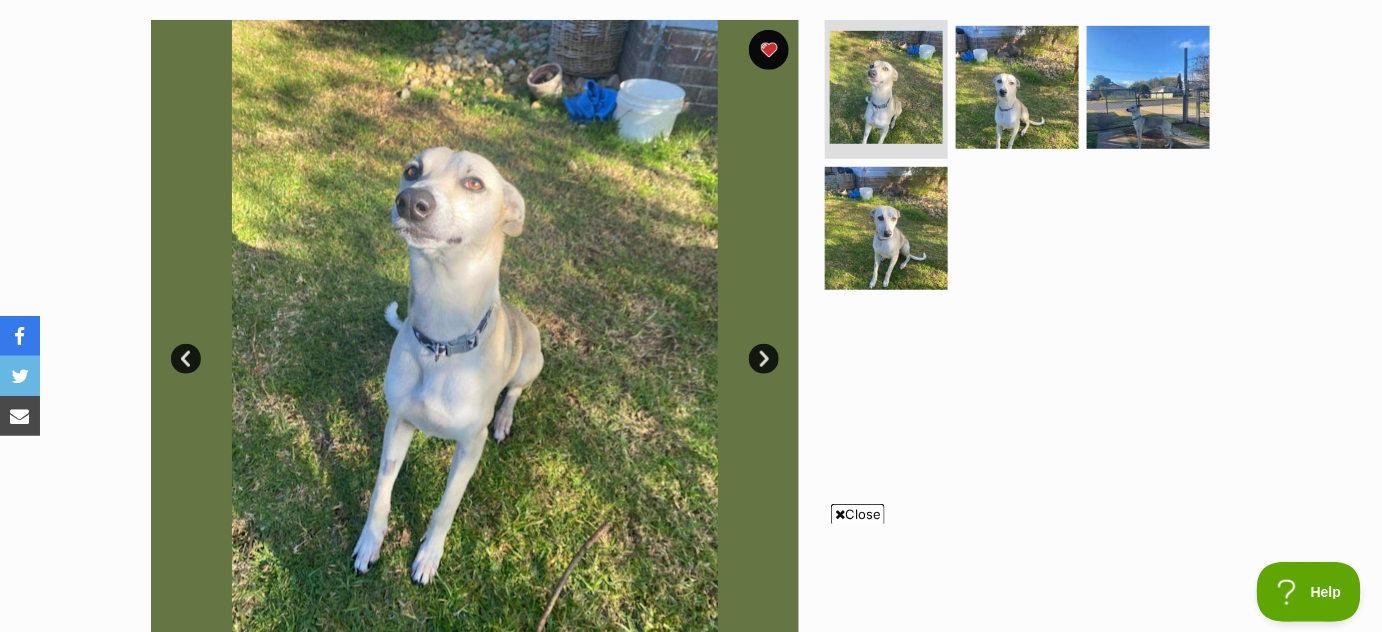 click on "Next" at bounding box center [764, 359] 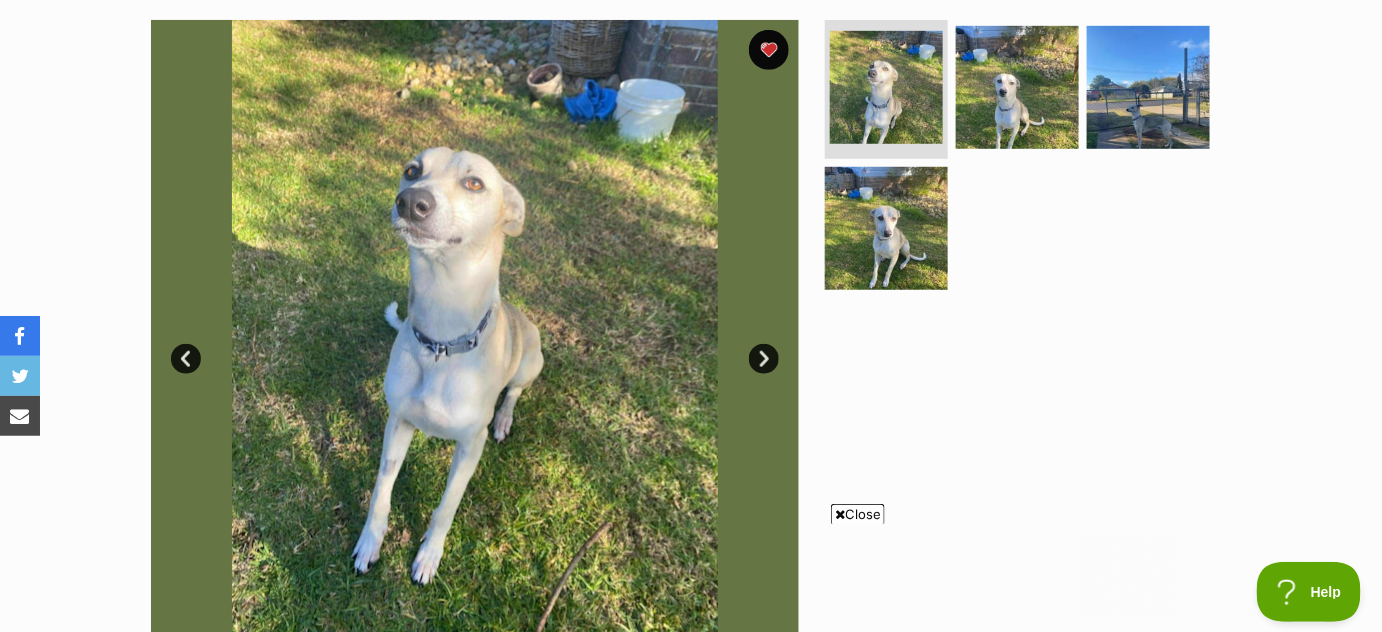 scroll, scrollTop: 0, scrollLeft: 0, axis: both 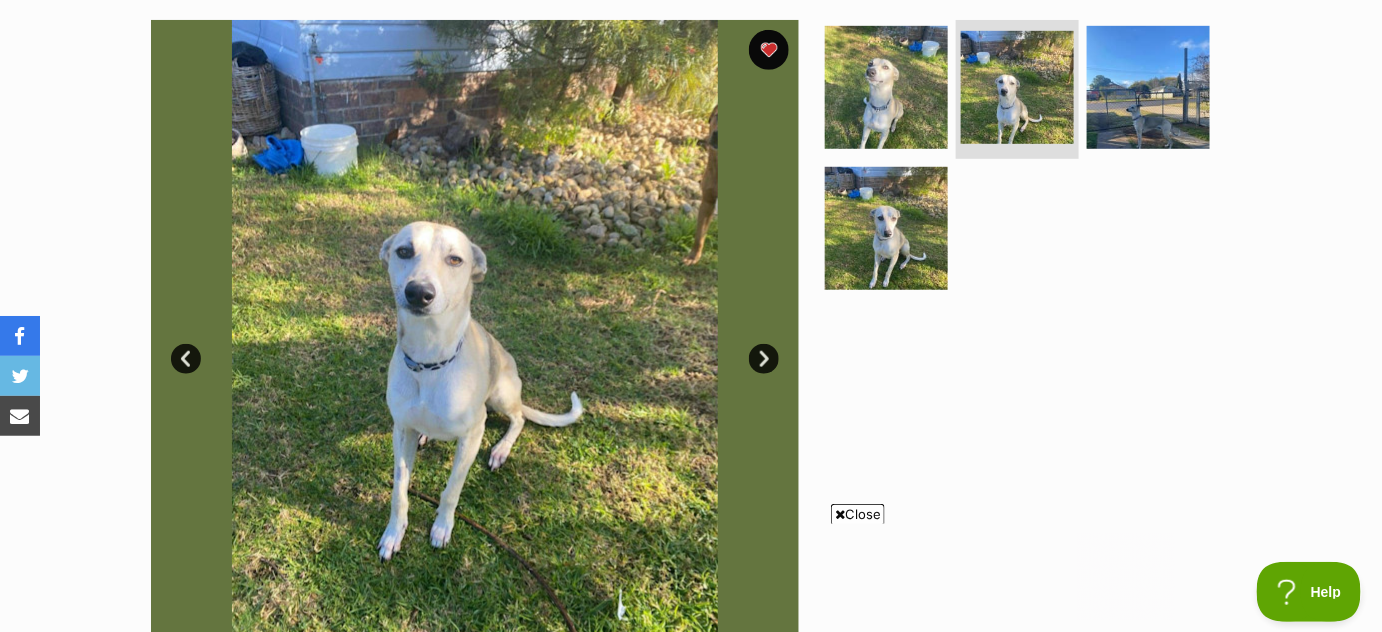 click on "Next" at bounding box center [764, 359] 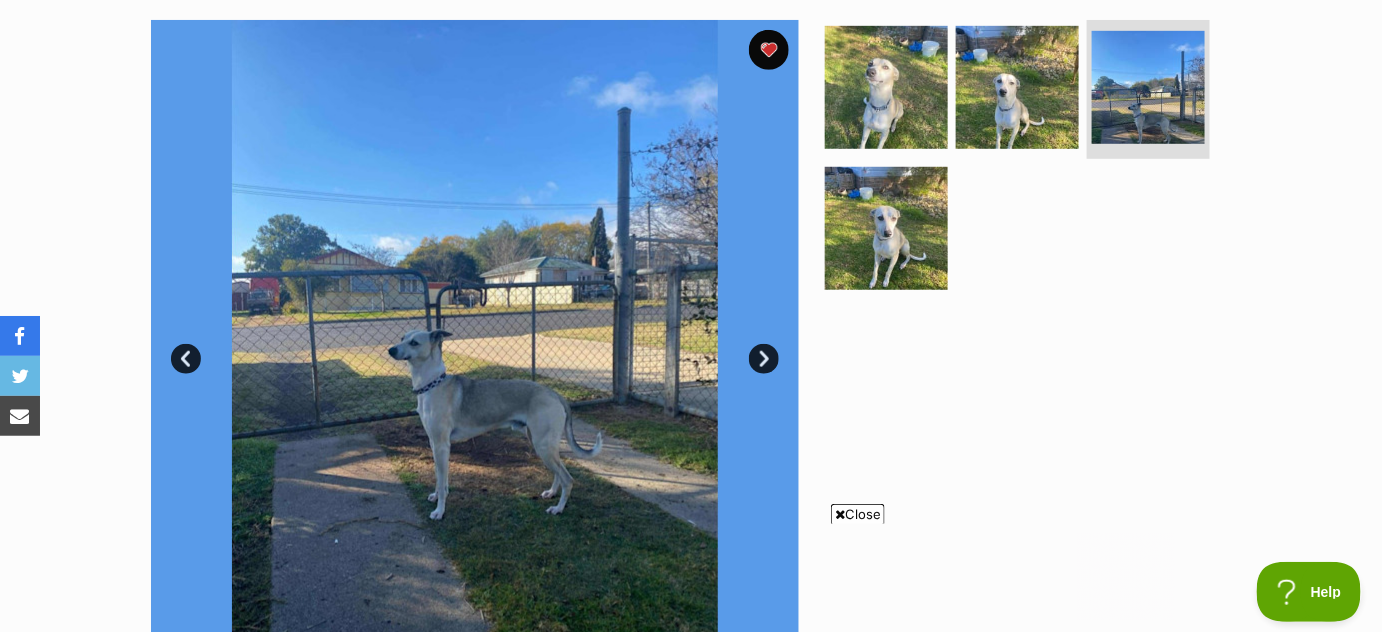 click on "Next" at bounding box center [764, 359] 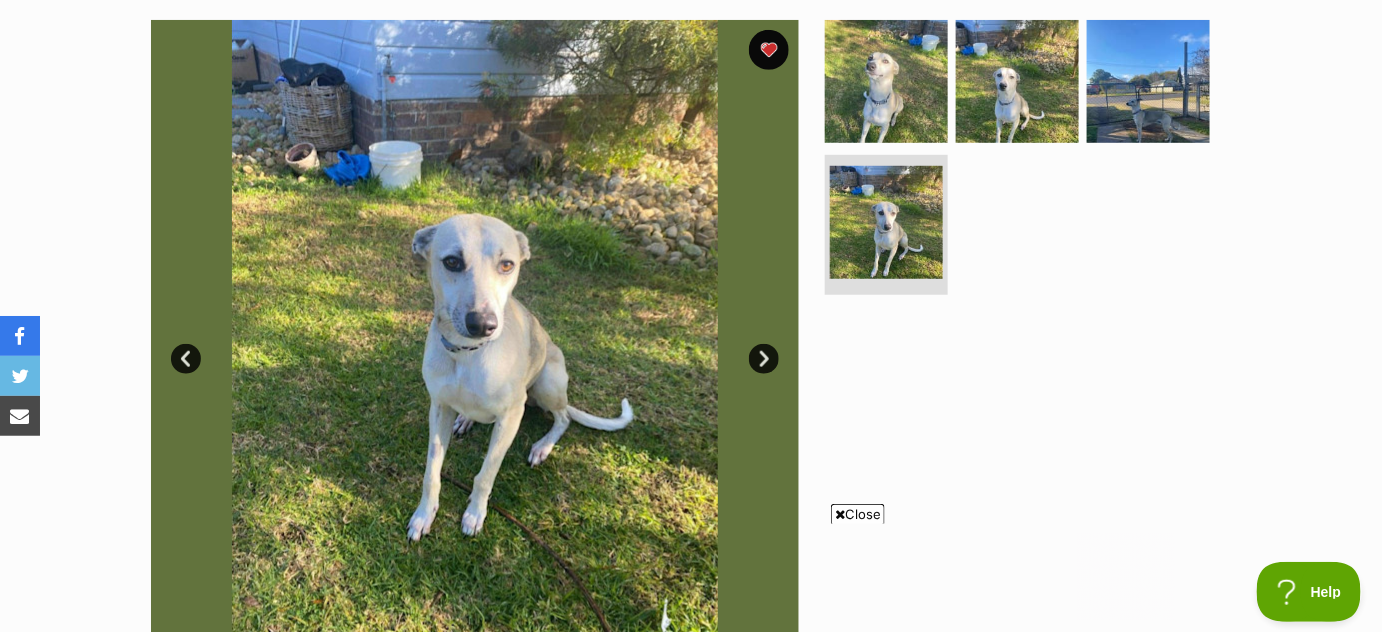 click on "Next" at bounding box center [764, 359] 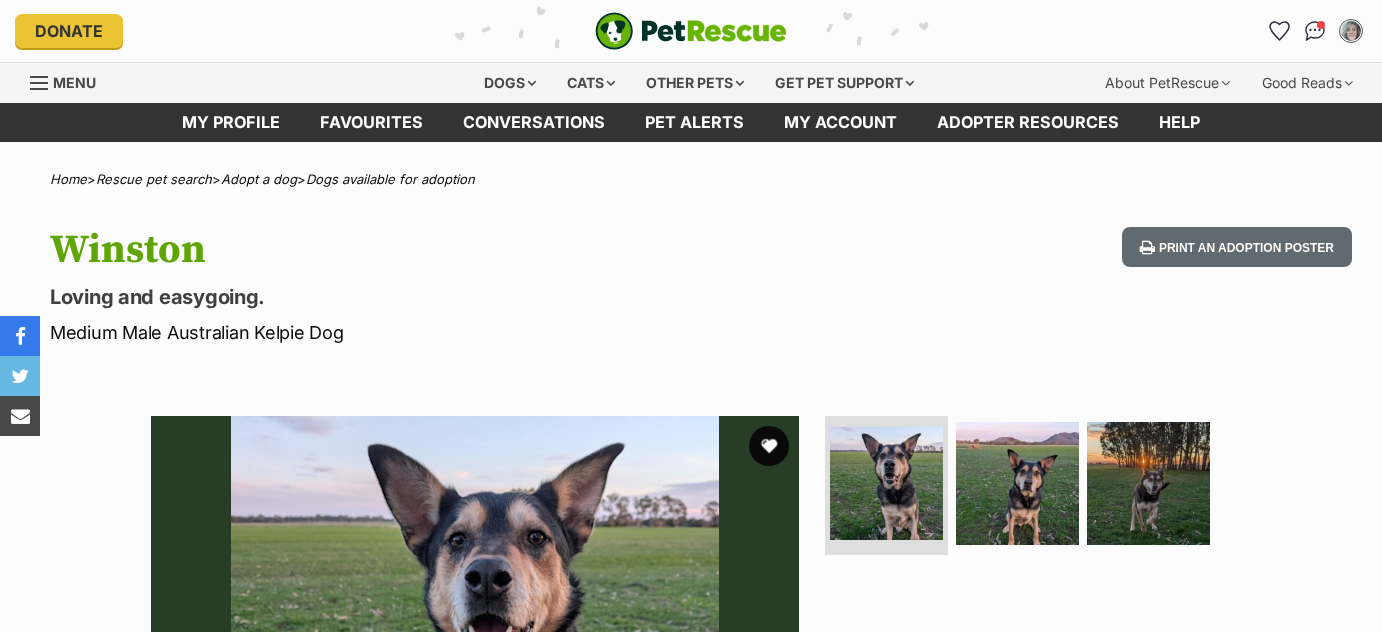 scroll, scrollTop: 0, scrollLeft: 0, axis: both 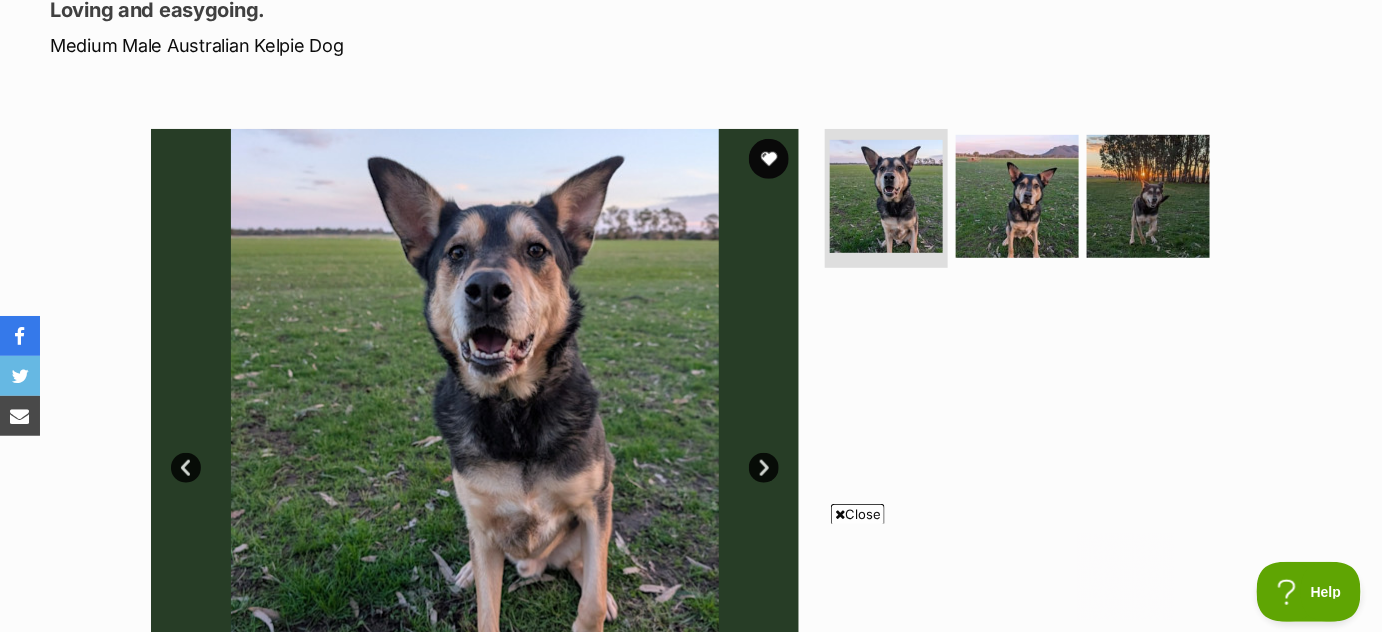 click on "Next" at bounding box center (764, 468) 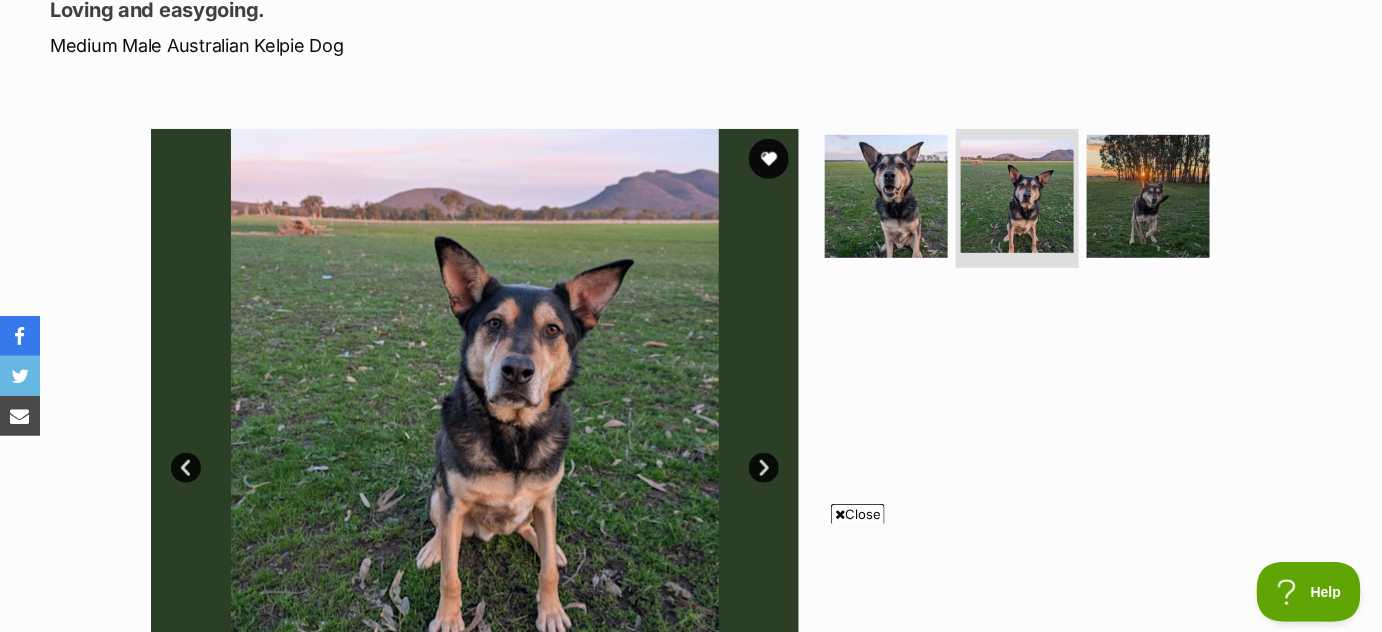 click on "Next" at bounding box center (764, 468) 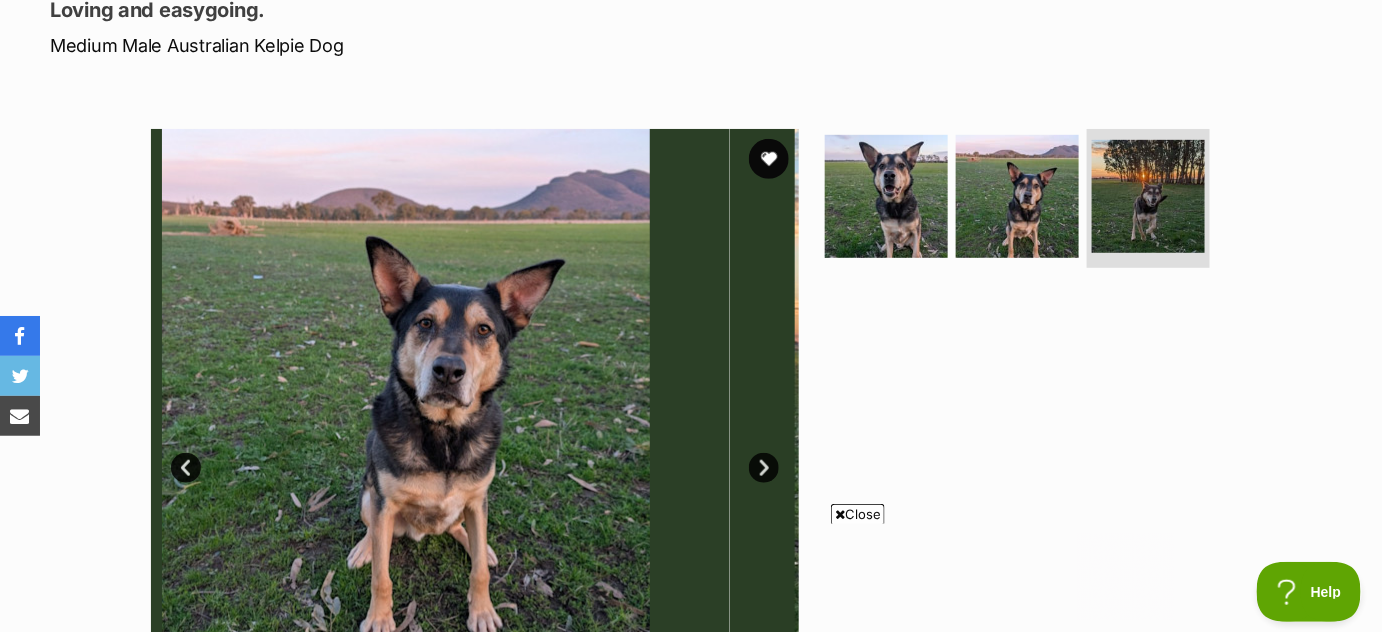 scroll, scrollTop: 0, scrollLeft: 0, axis: both 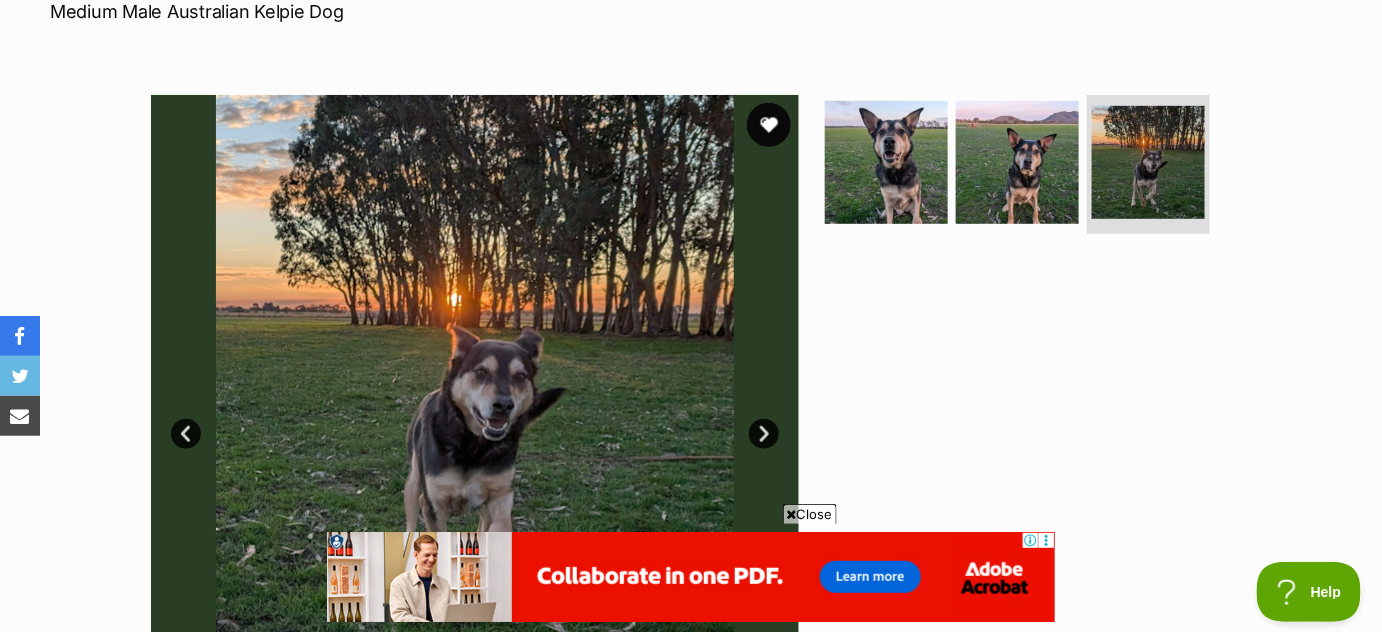 click at bounding box center [769, 125] 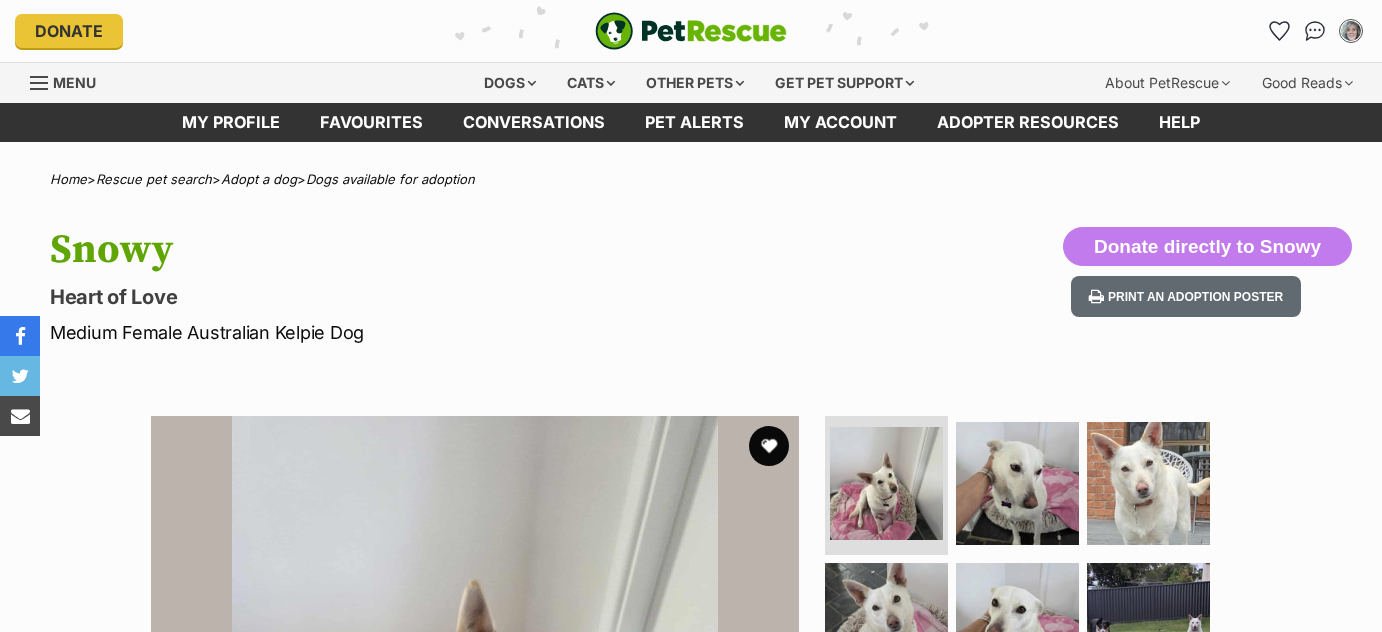 scroll, scrollTop: 0, scrollLeft: 0, axis: both 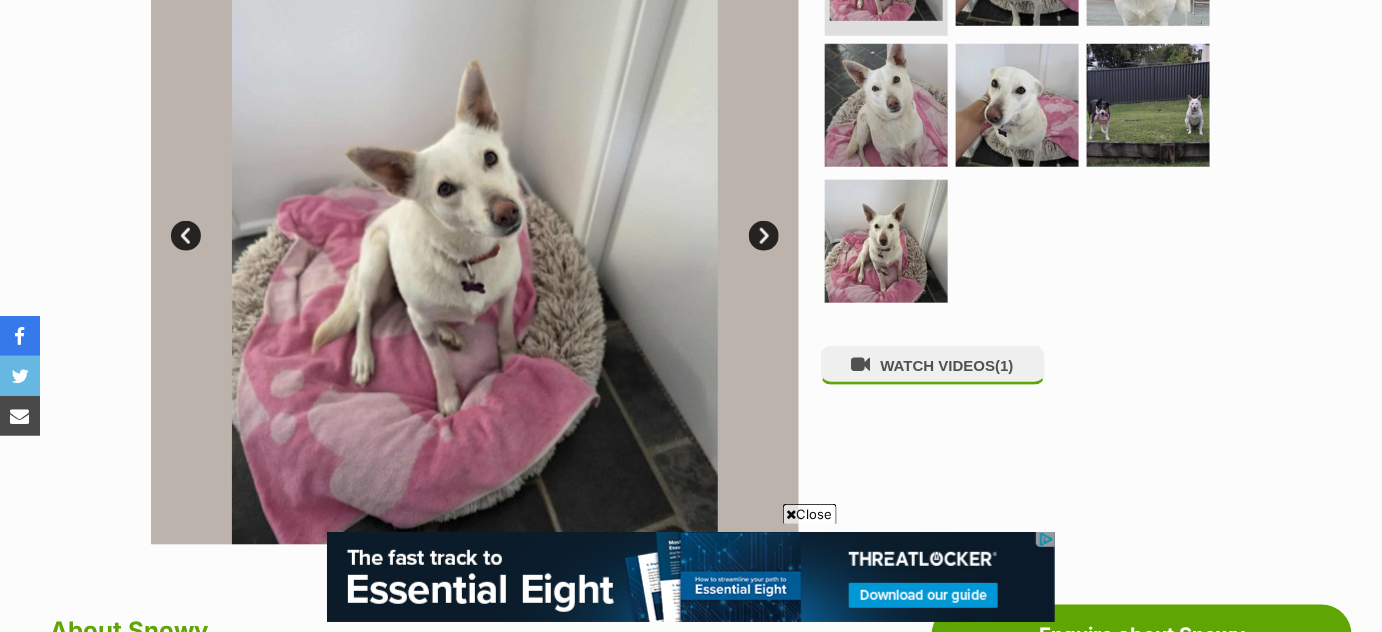 click on "Skip to main content
Log in to favourite this pet
Log in
Or sign up
Search PetRescue
Search for a pet, rescue group or article
Please select PetRescue ID
Pet name
Group
Article
Go
E.g. enter a pet's id into the search.
E.g. enter a pet's name into the search.
E.g. enter a rescue groups's name.
E.g. enter in a keyword to find an article.
Want to remove this pet?
The ‘Removed’ status should only be selected when a pet has been euthanased or died of natural causes whilst in care, or when a pet has been transferred to another rescue organisation.
Learn more about the different pet profile statuses.
Do you still wish to mark this pet as ‘Removed’?
Yes
No
Your pet has been marked as adopted
Another successful adoption - amazing work DM Rescue!
Your pets have been marked as adopted
Preview this message." at bounding box center (691, 2219) 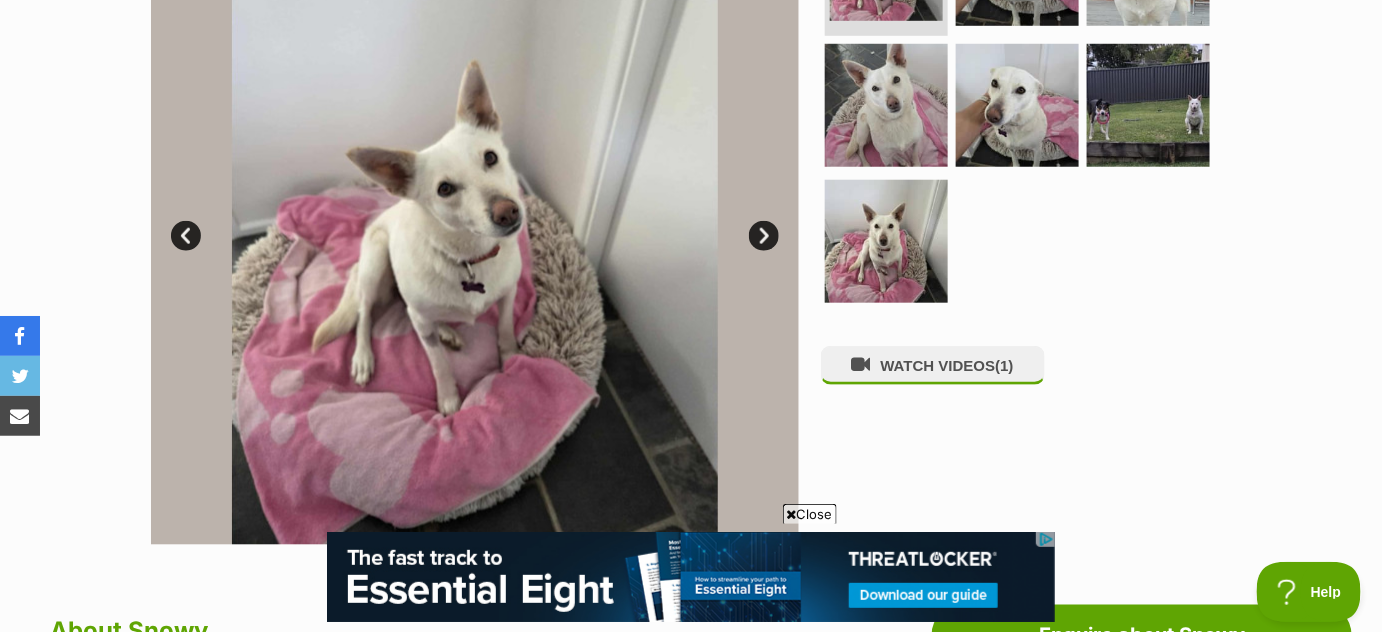 scroll, scrollTop: 0, scrollLeft: 0, axis: both 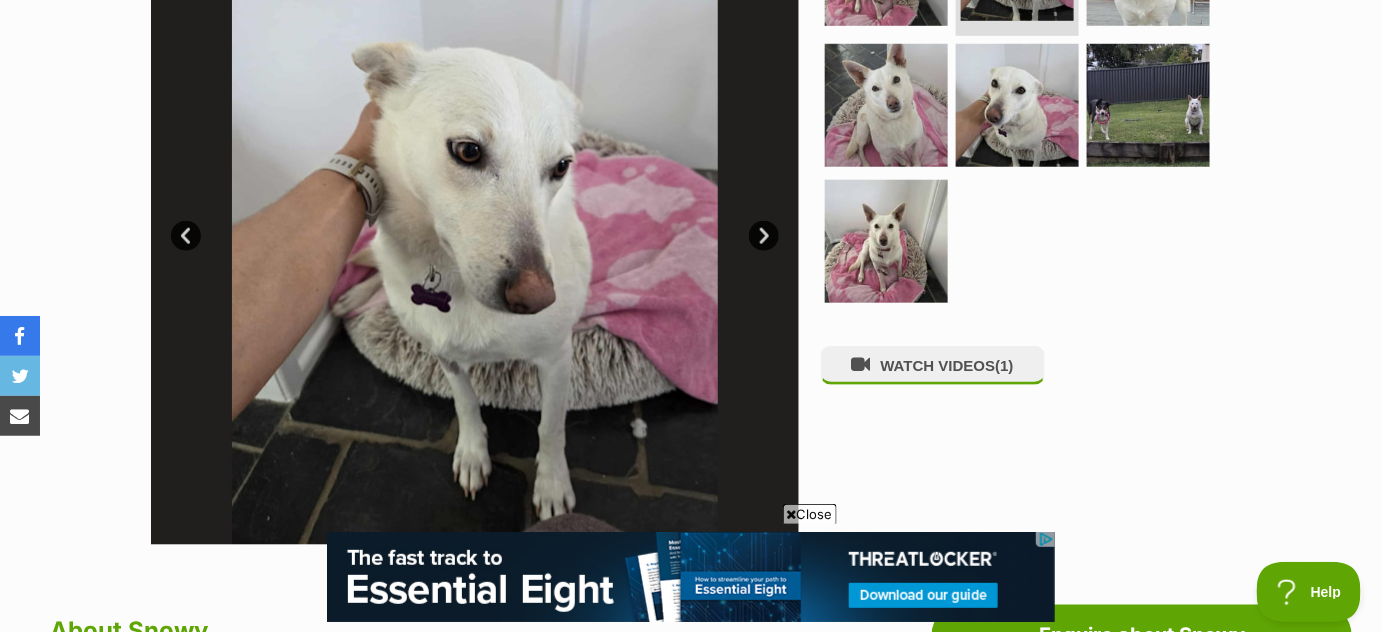 click on "Next" at bounding box center [764, 236] 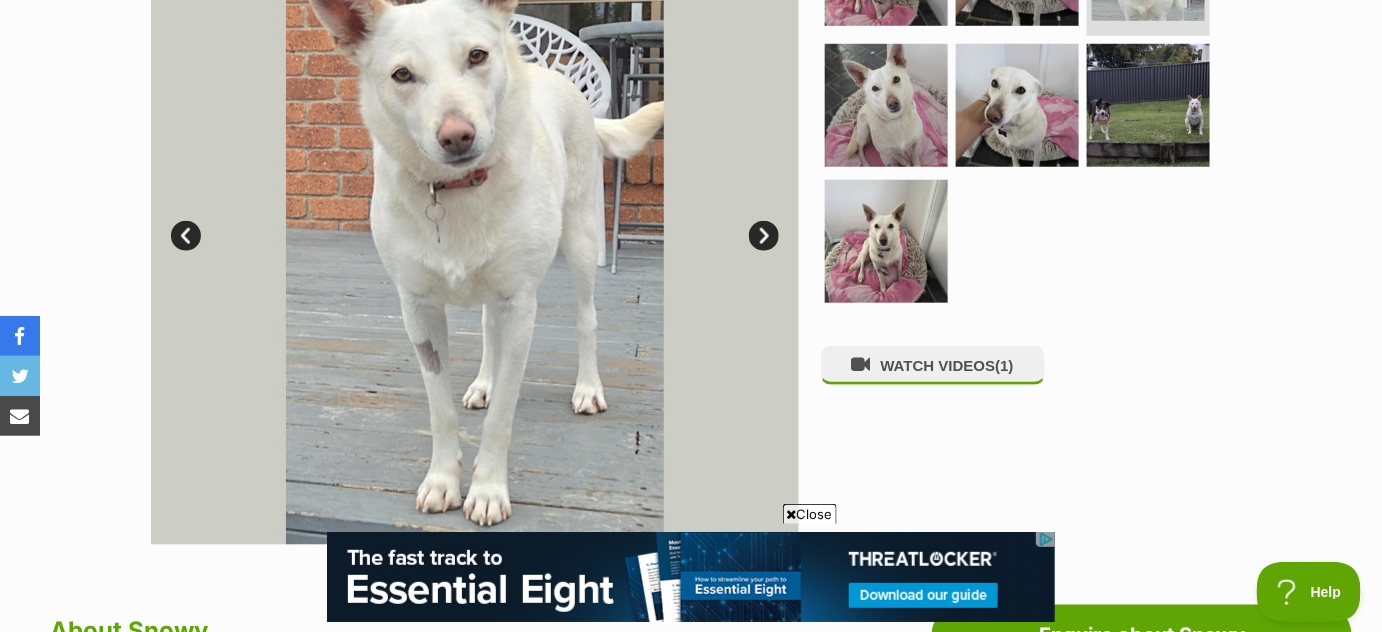 click on "Next" at bounding box center (764, 236) 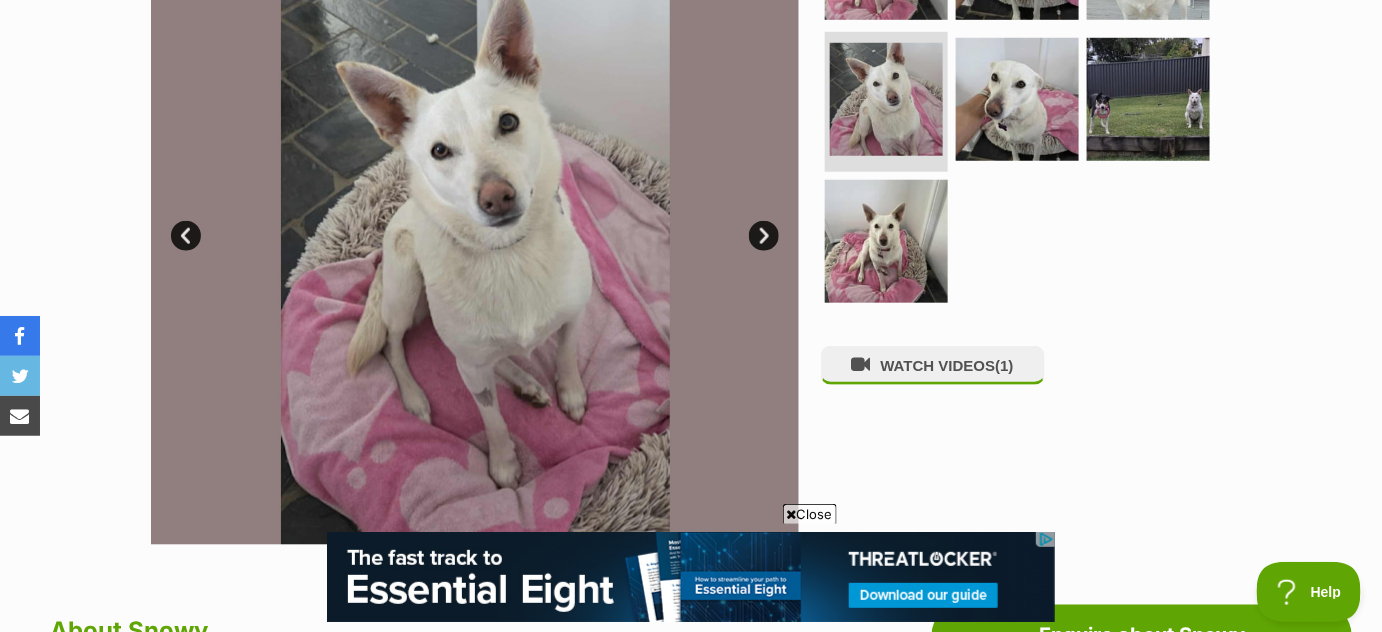 click on "Next" at bounding box center [764, 236] 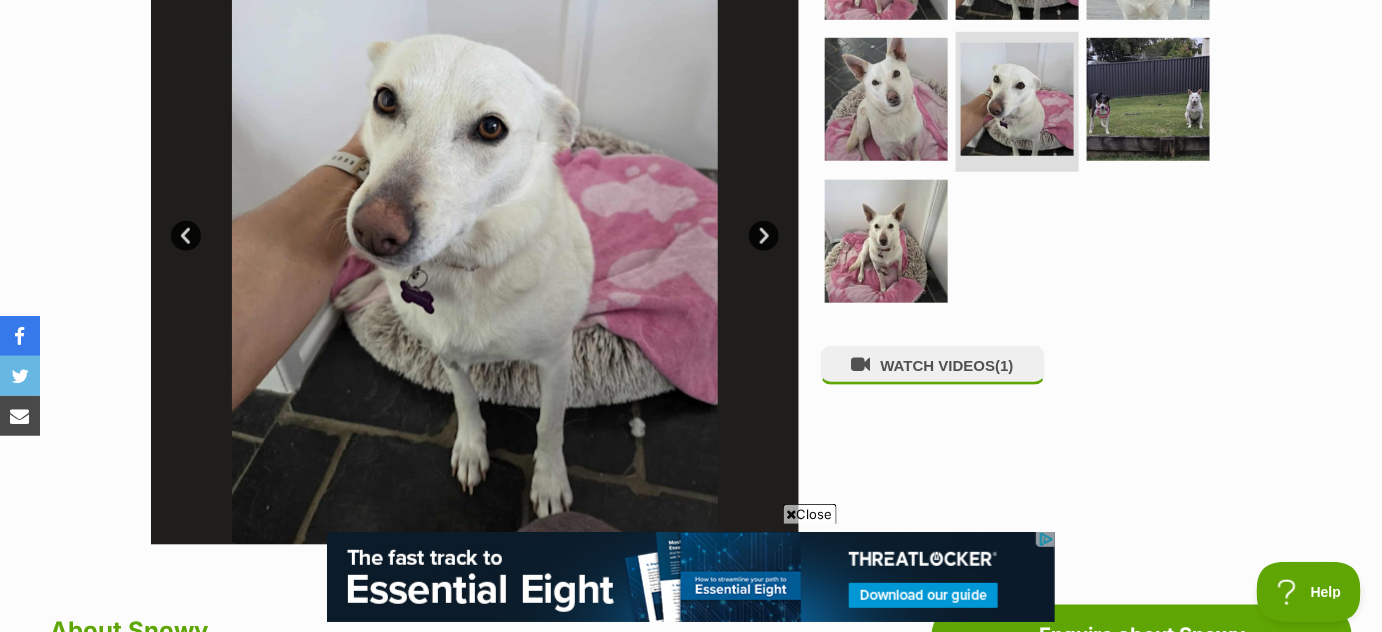 click on "Next" at bounding box center (764, 236) 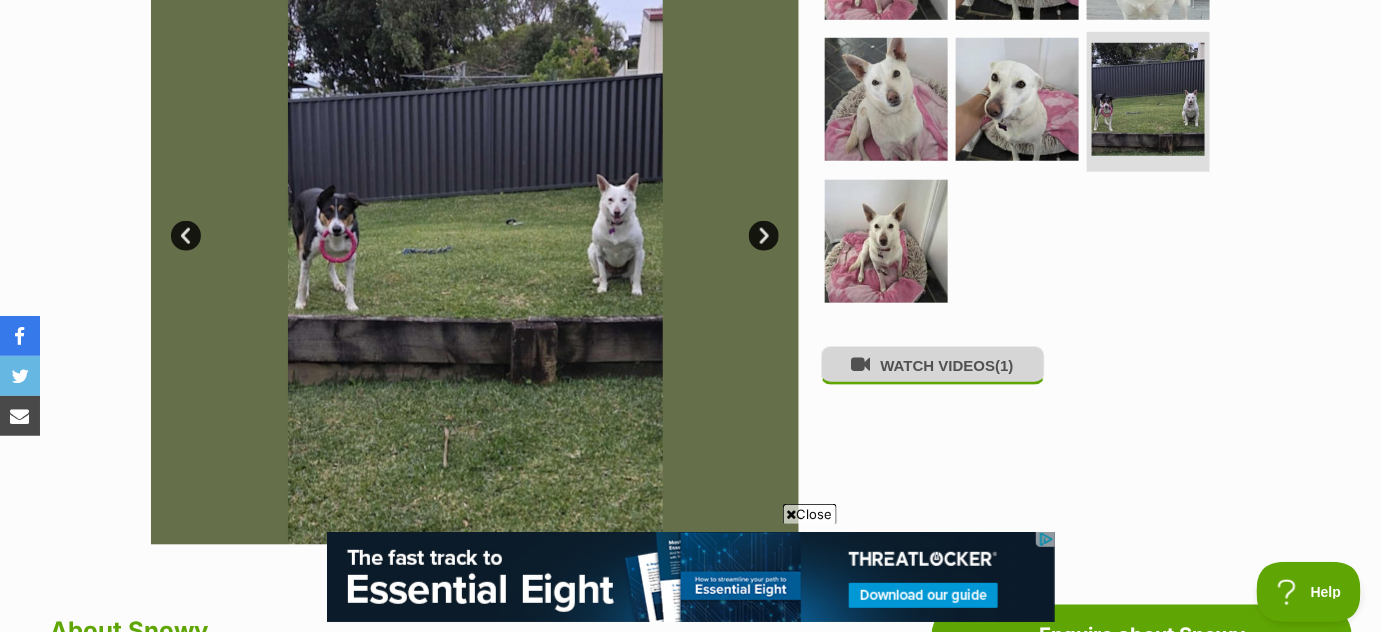 click on "WATCH VIDEOS
(1)" at bounding box center [933, 365] 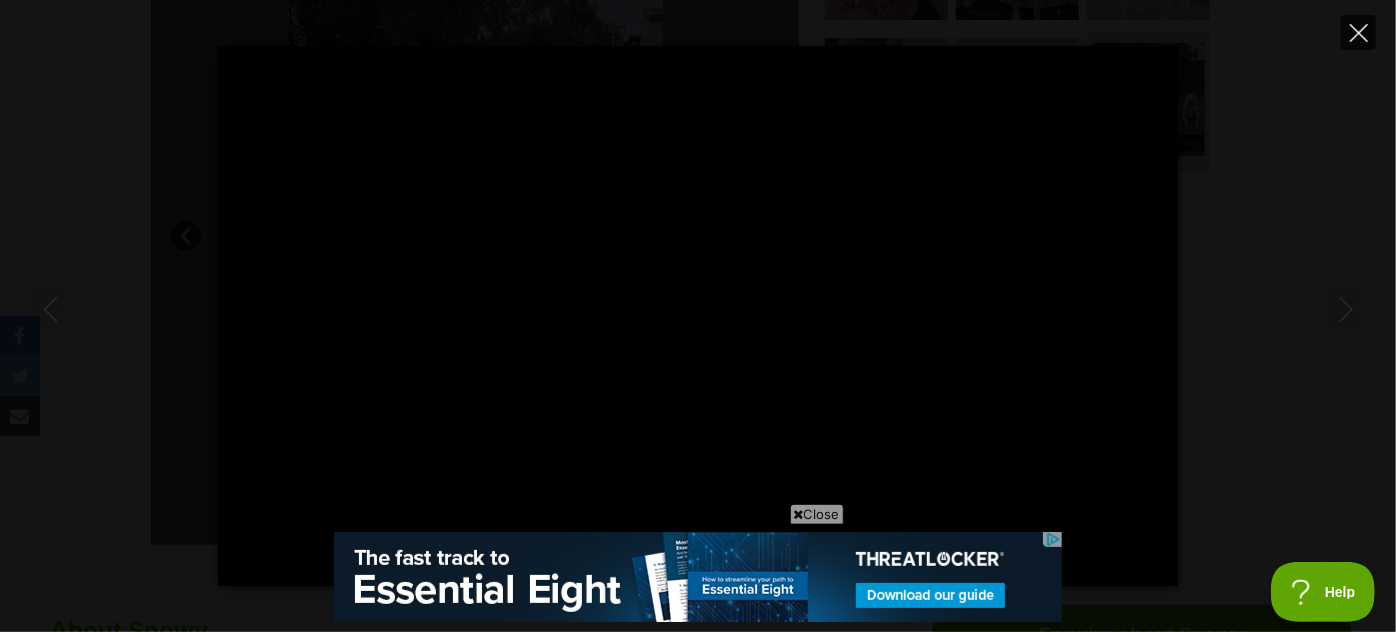 click 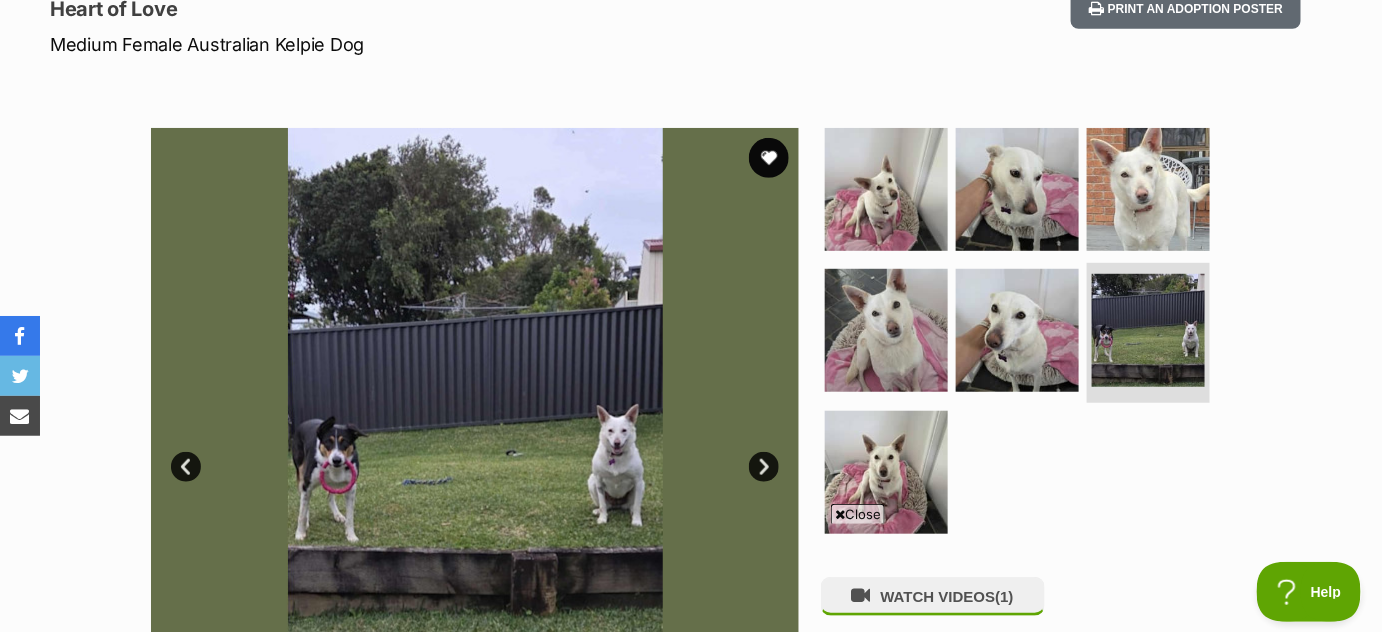 scroll, scrollTop: 281, scrollLeft: 0, axis: vertical 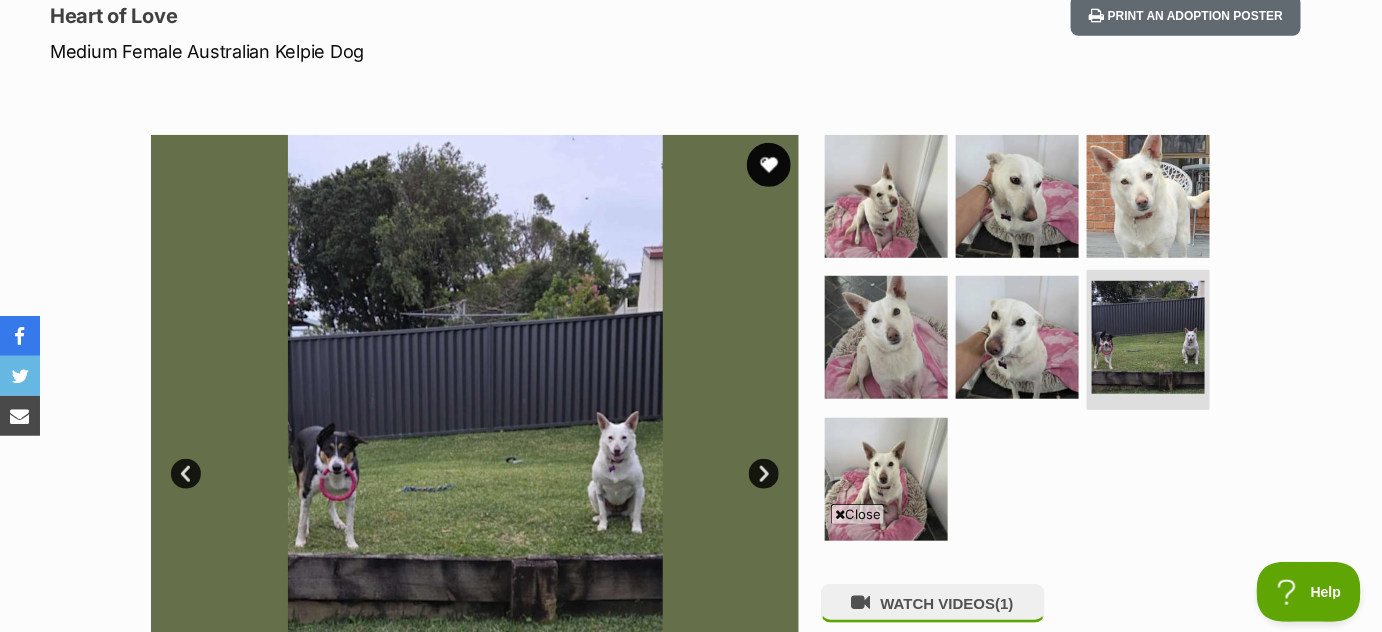 click at bounding box center (769, 165) 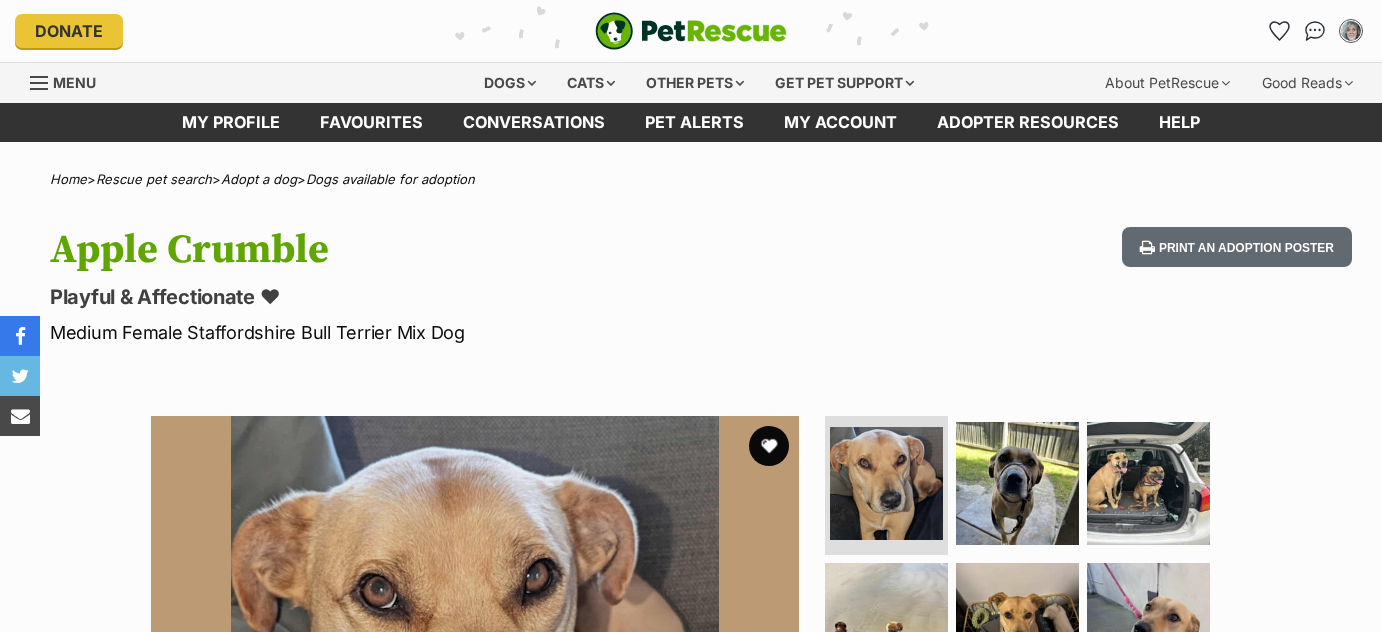 scroll, scrollTop: 0, scrollLeft: 0, axis: both 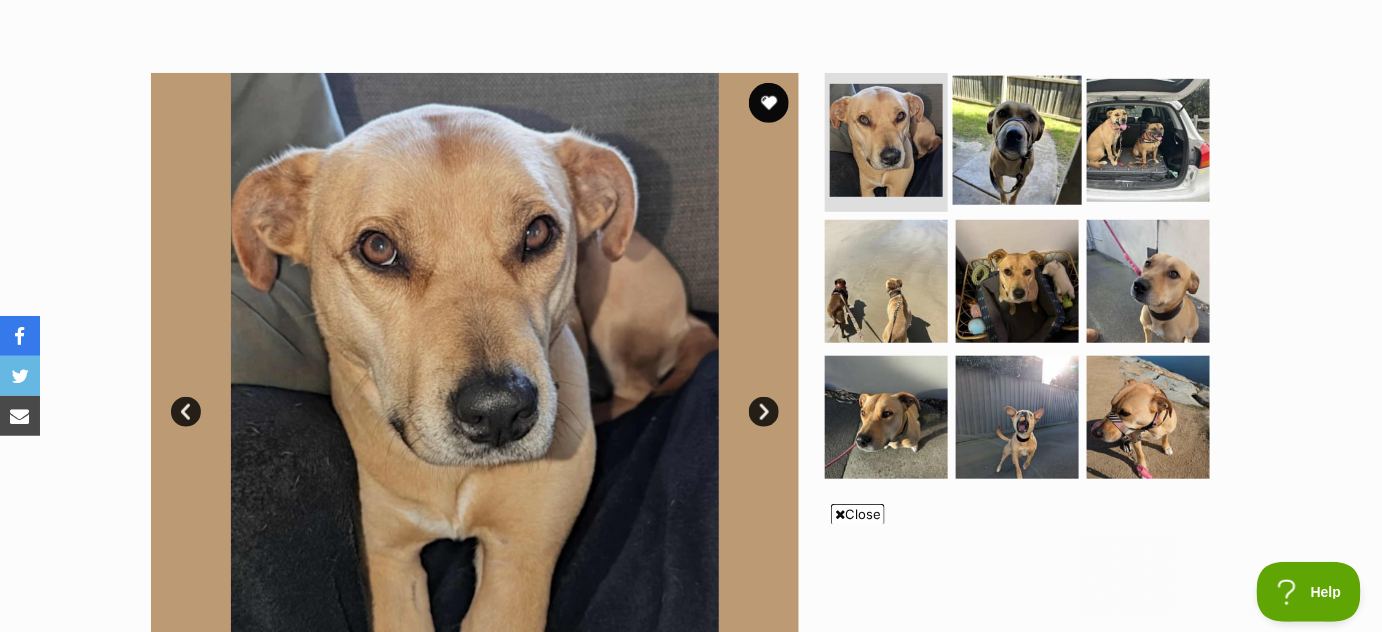 click at bounding box center [1017, 139] 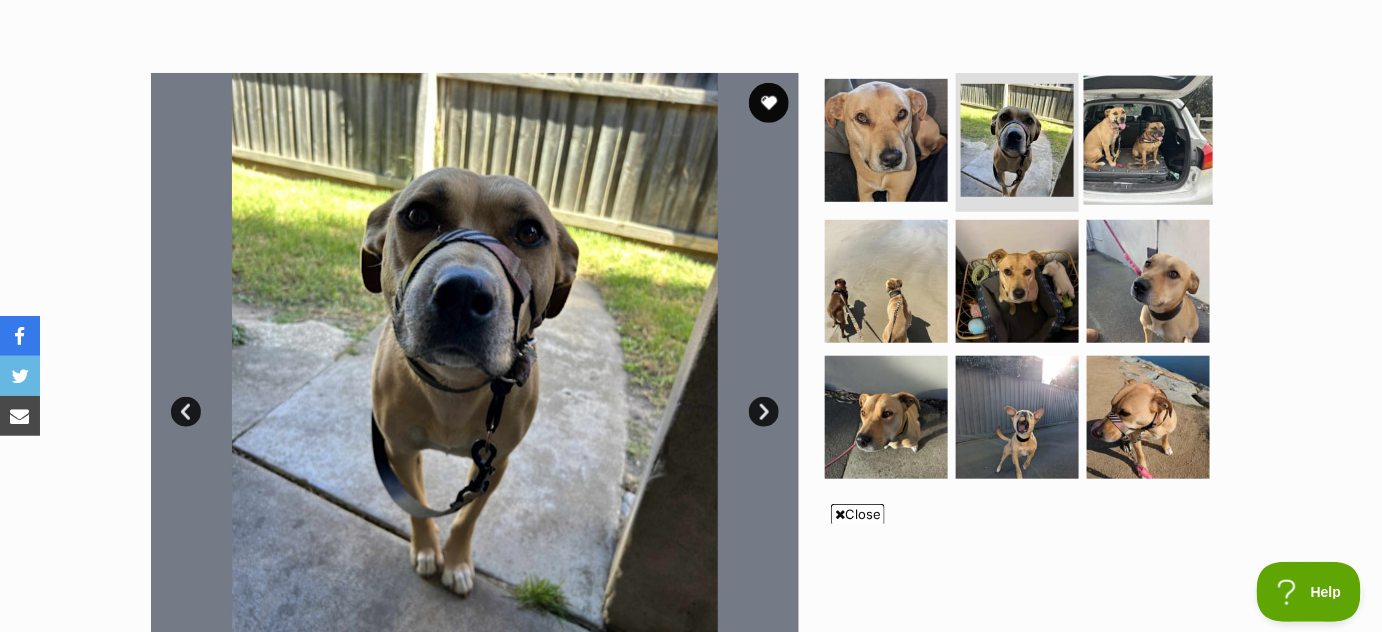 click at bounding box center [1148, 139] 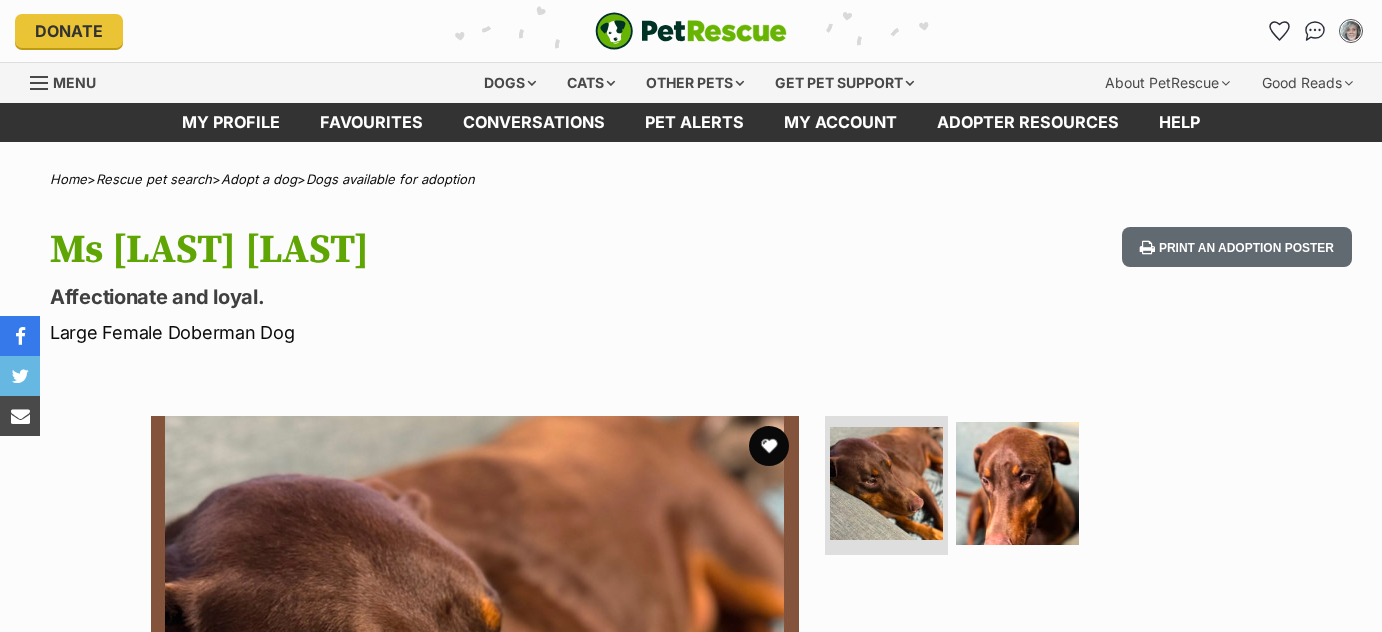 scroll, scrollTop: 0, scrollLeft: 0, axis: both 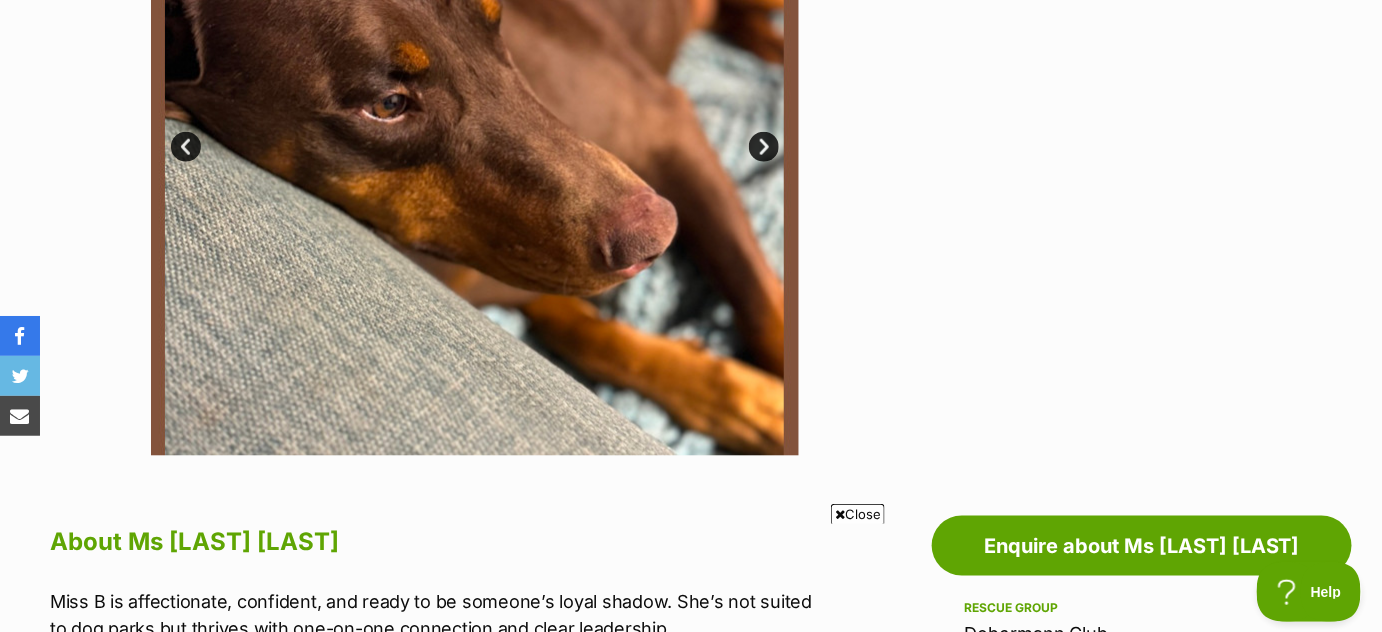 click on "Next" at bounding box center [764, 147] 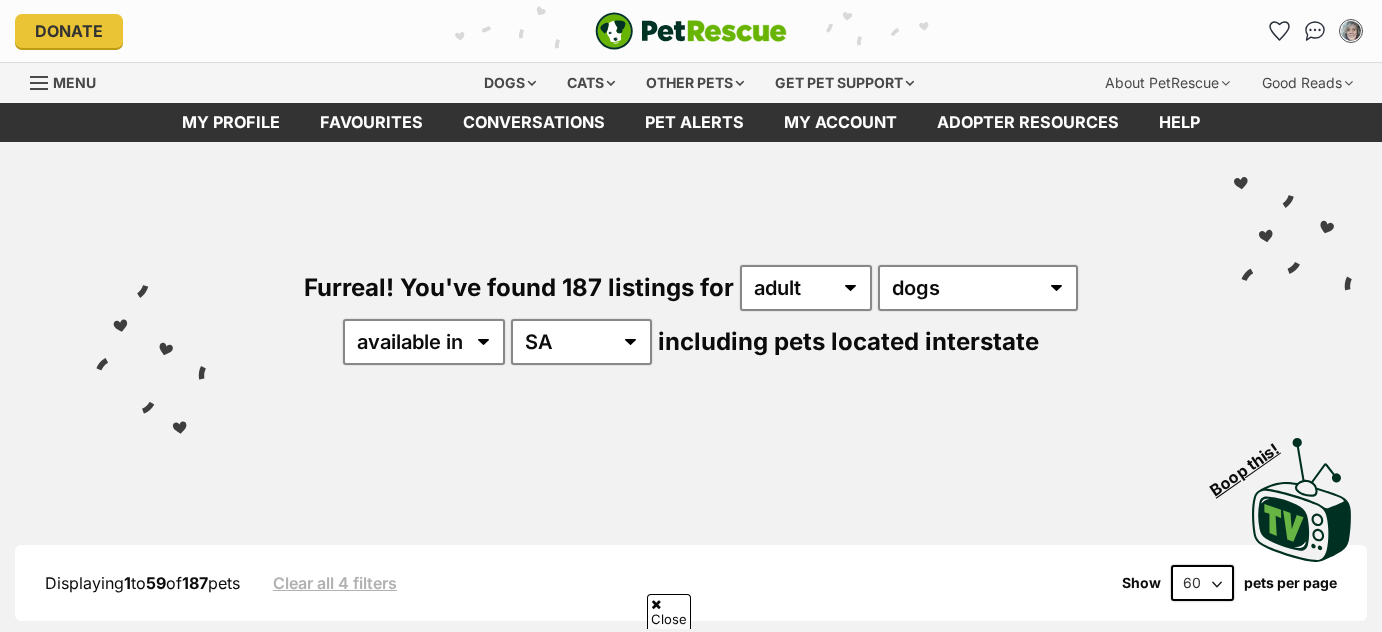 scroll, scrollTop: 5914, scrollLeft: 0, axis: vertical 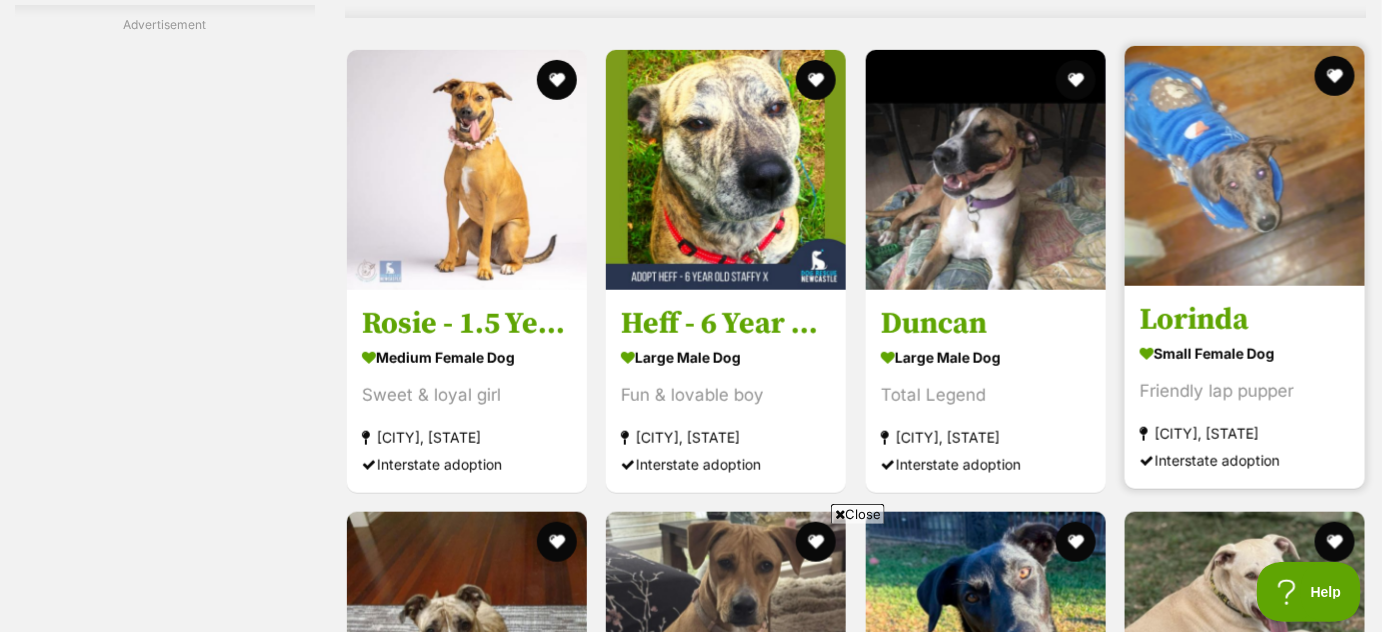 click at bounding box center (1245, 166) 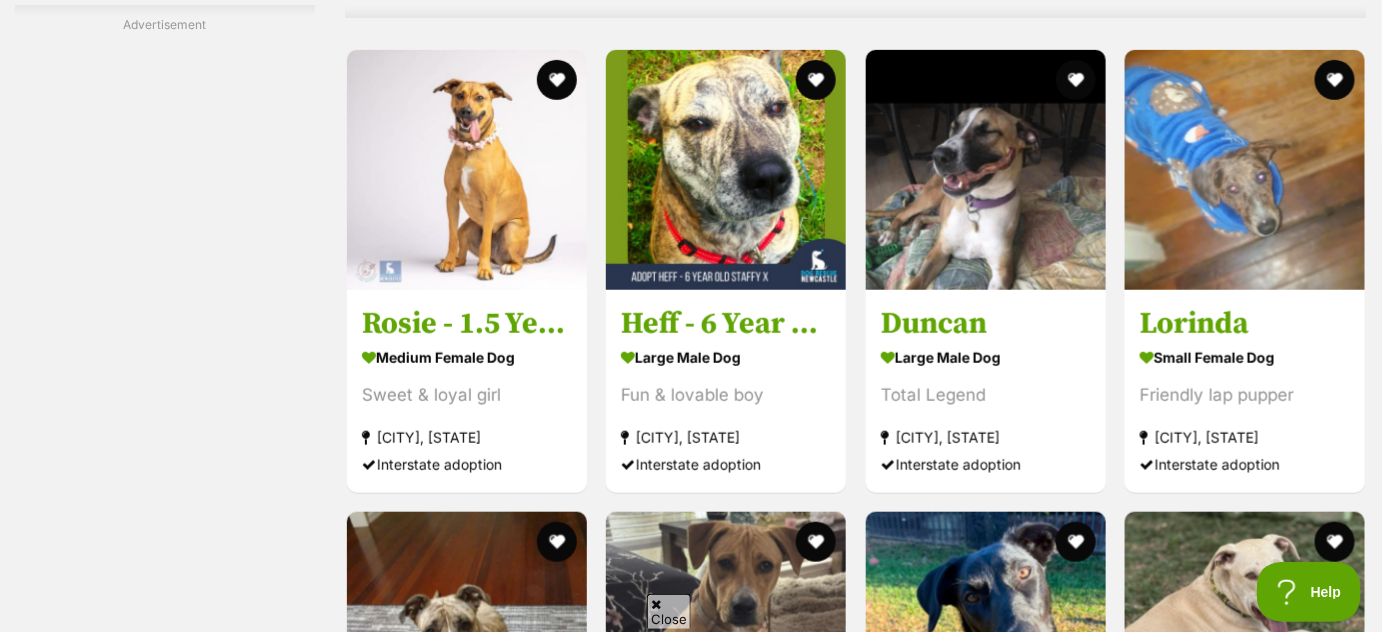 scroll, scrollTop: 0, scrollLeft: 0, axis: both 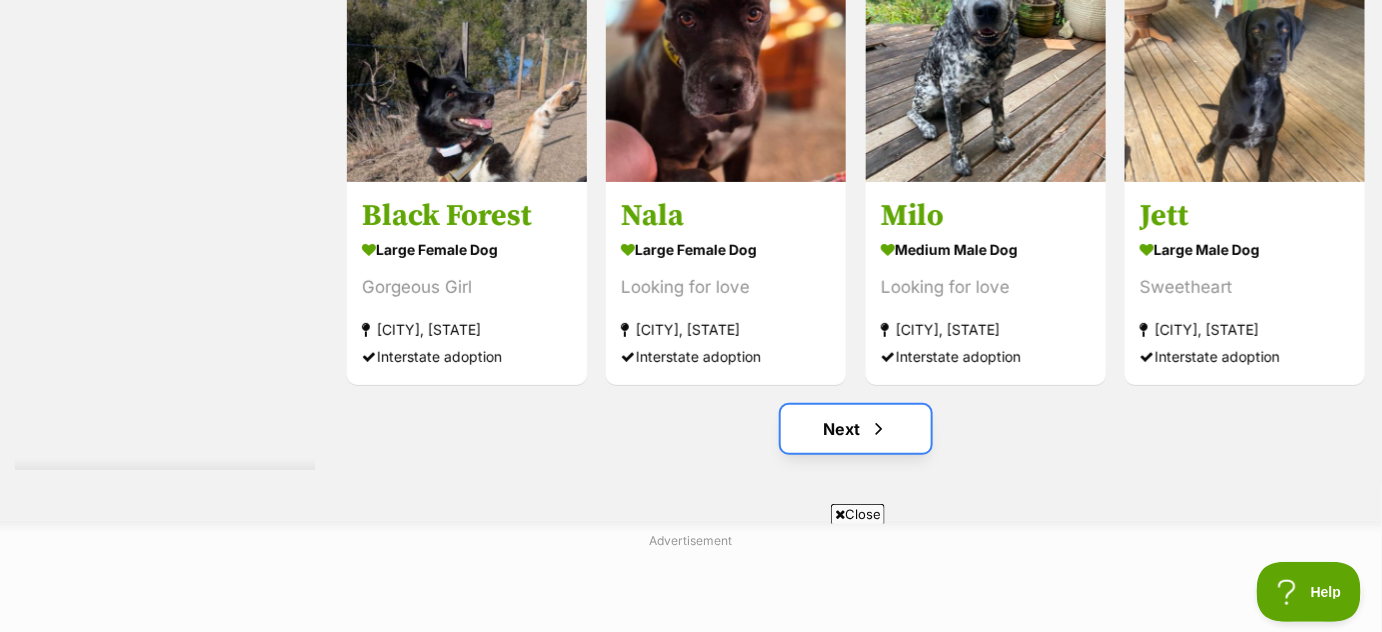 click on "Next" at bounding box center (856, 429) 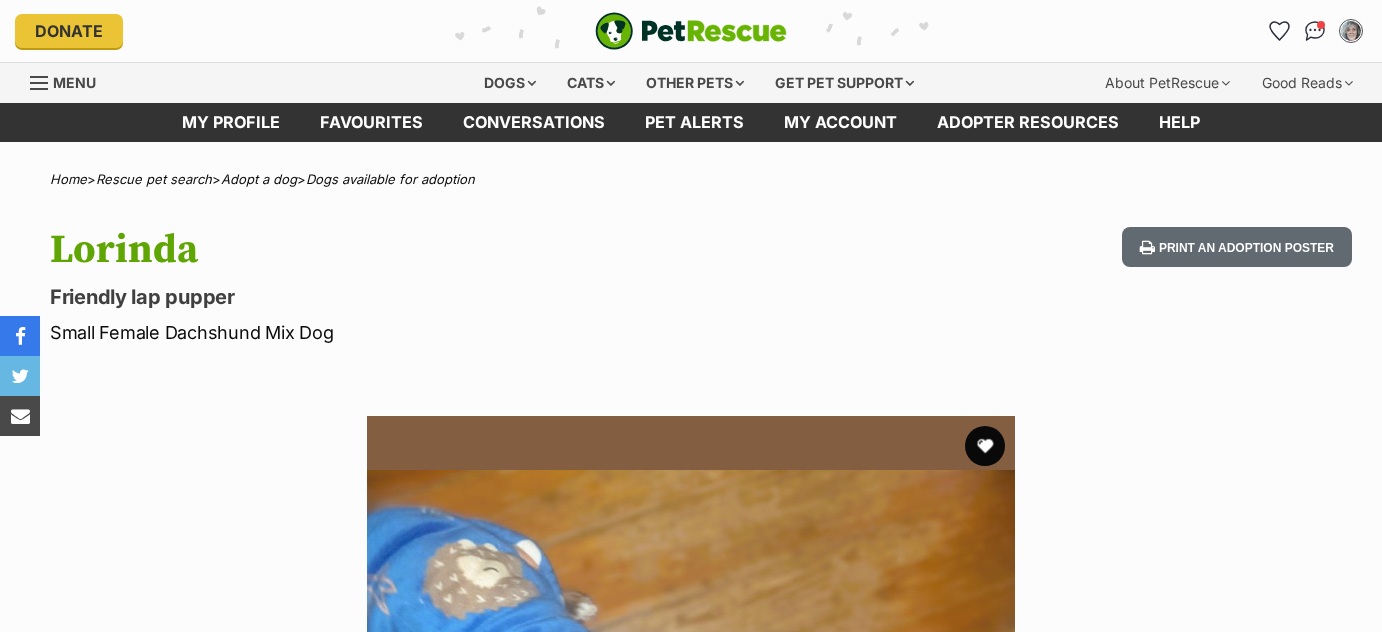 scroll, scrollTop: 0, scrollLeft: 0, axis: both 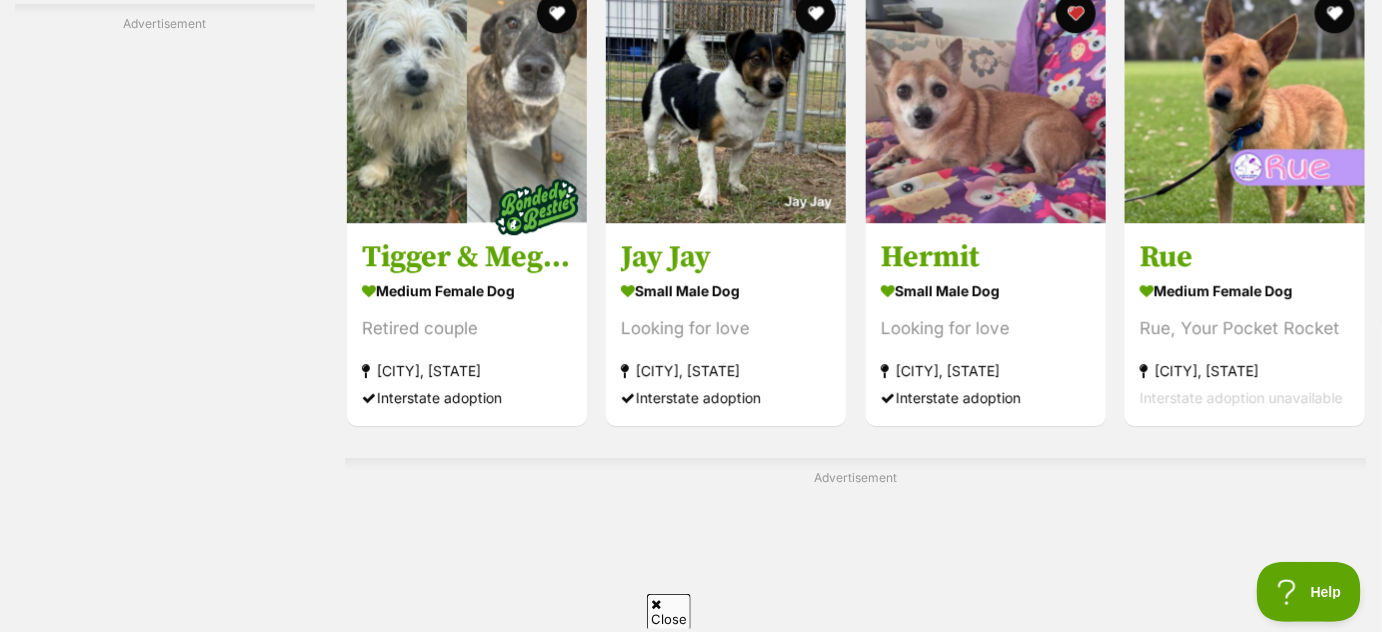 drag, startPoint x: 1385, startPoint y: 42, endPoint x: 1395, endPoint y: 583, distance: 541.0924 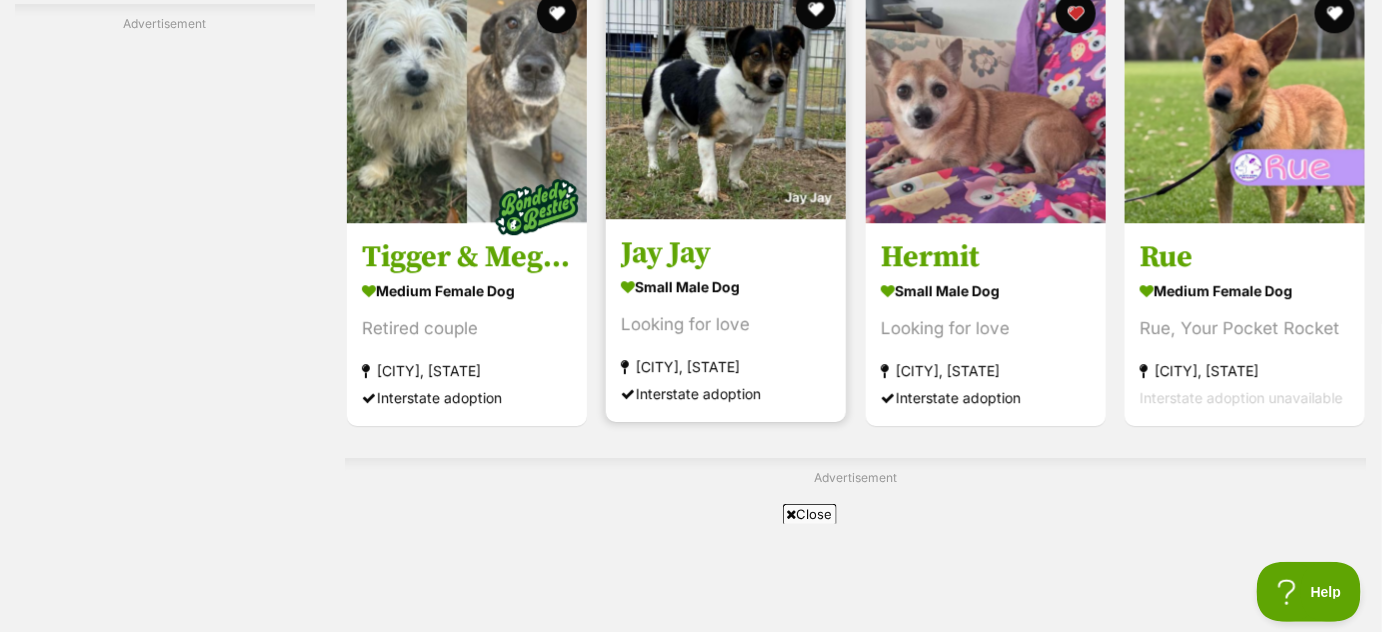 click at bounding box center [726, 99] 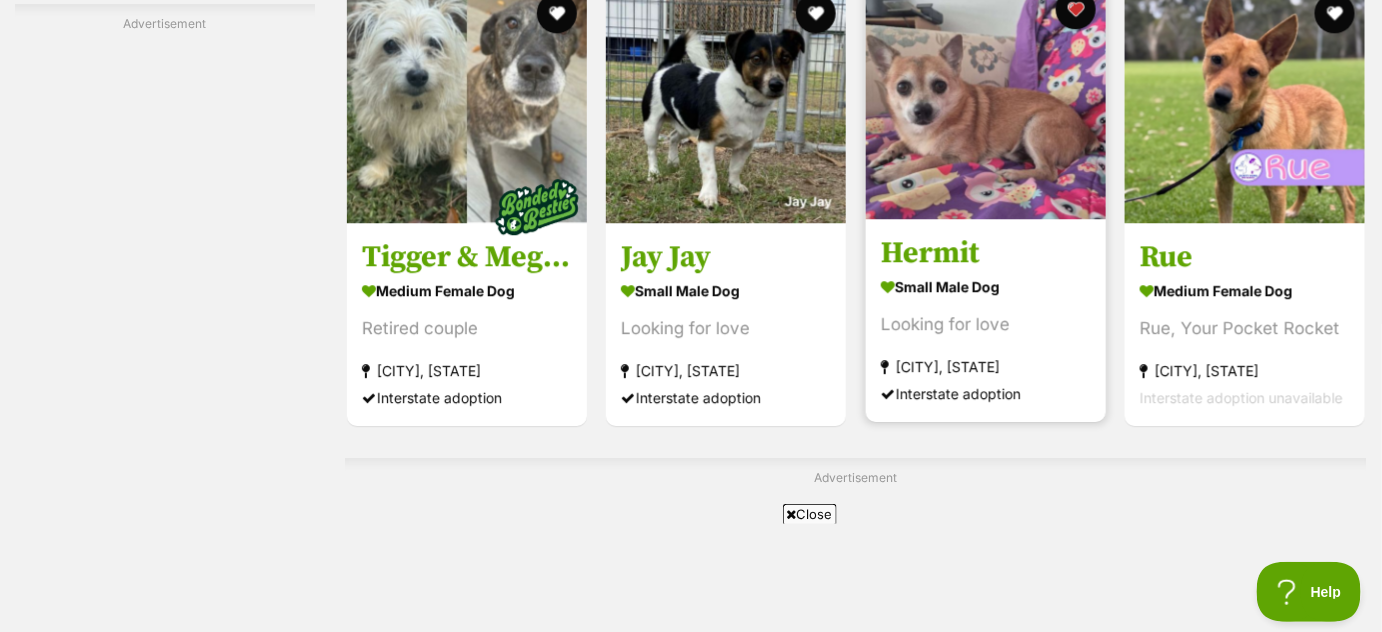 click at bounding box center [986, 99] 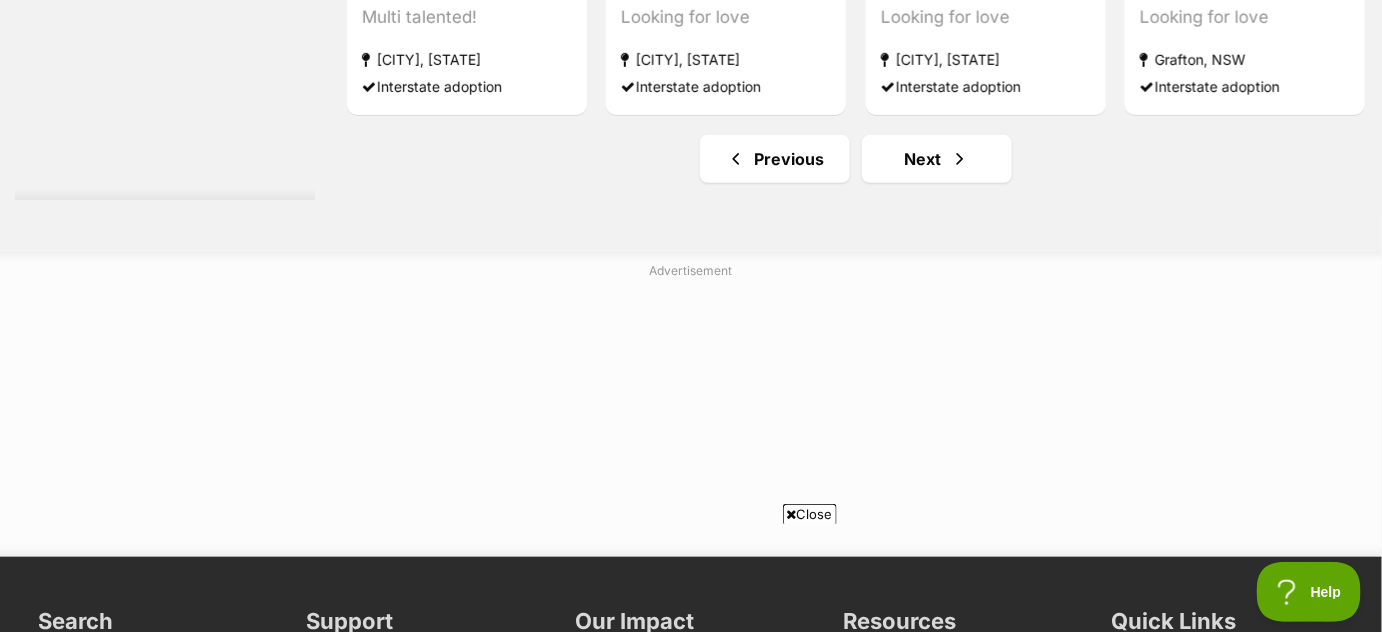 scroll, scrollTop: 10429, scrollLeft: 0, axis: vertical 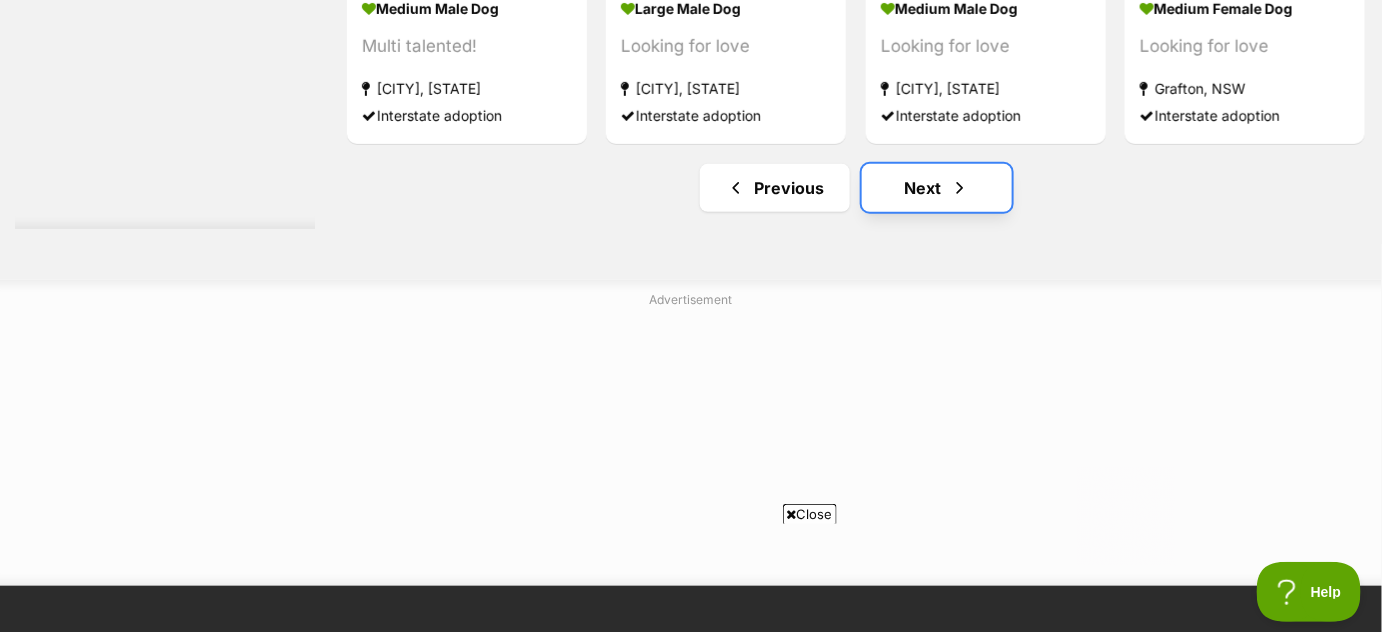 click on "Next" at bounding box center [937, 188] 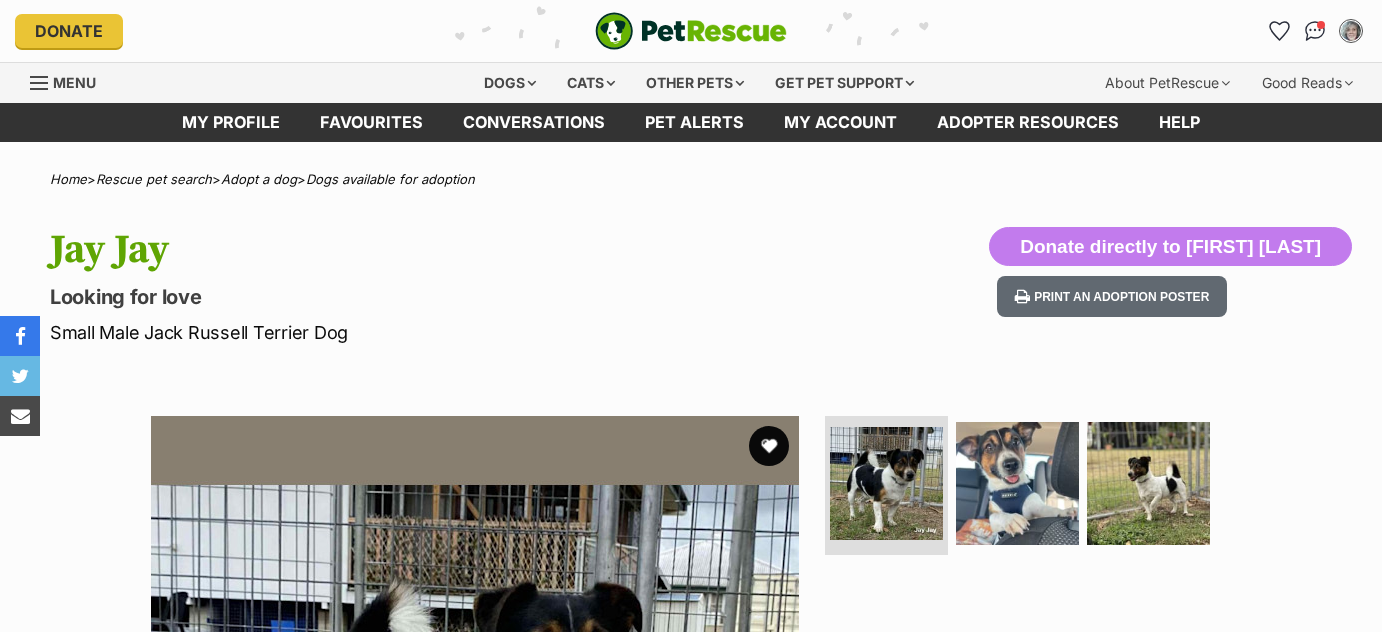 scroll, scrollTop: 0, scrollLeft: 0, axis: both 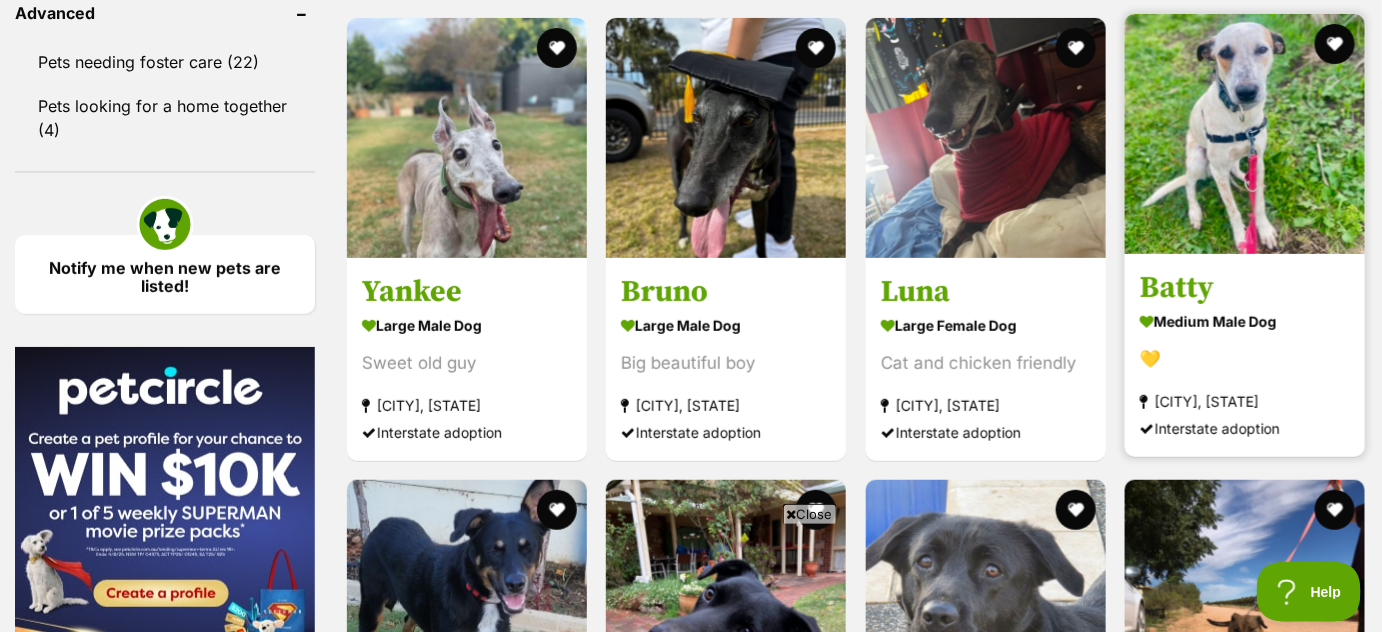 click at bounding box center [1245, 134] 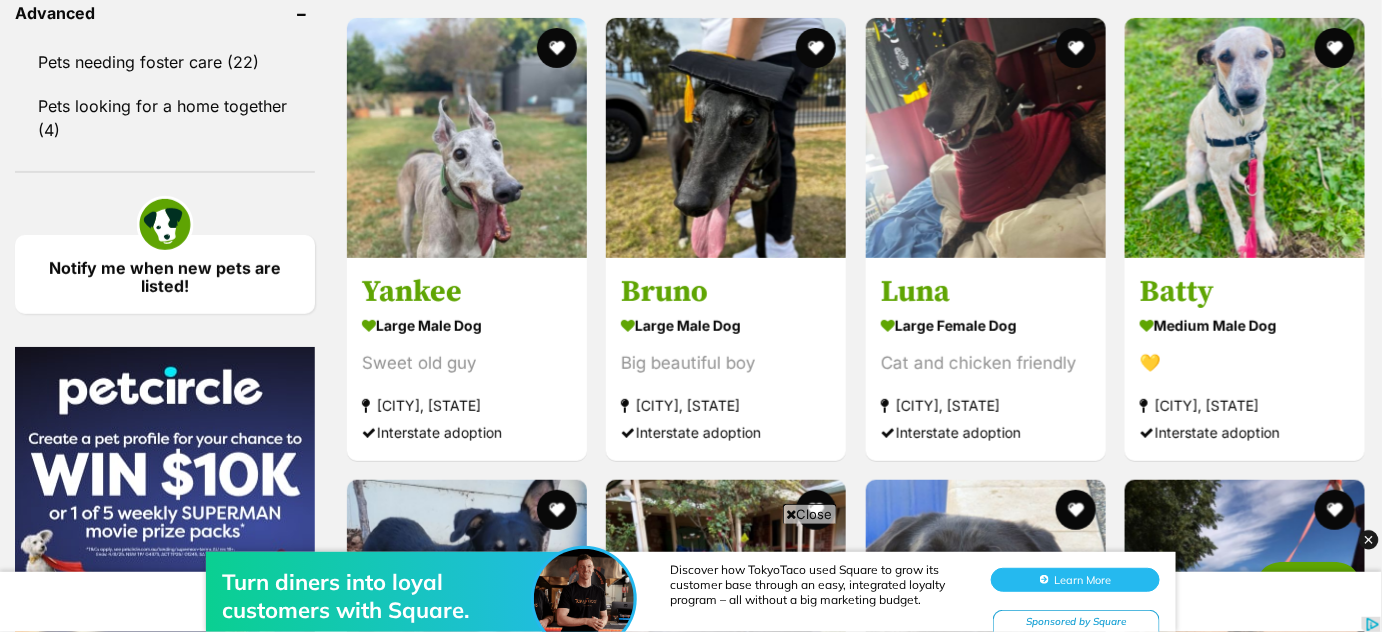 scroll, scrollTop: 0, scrollLeft: 0, axis: both 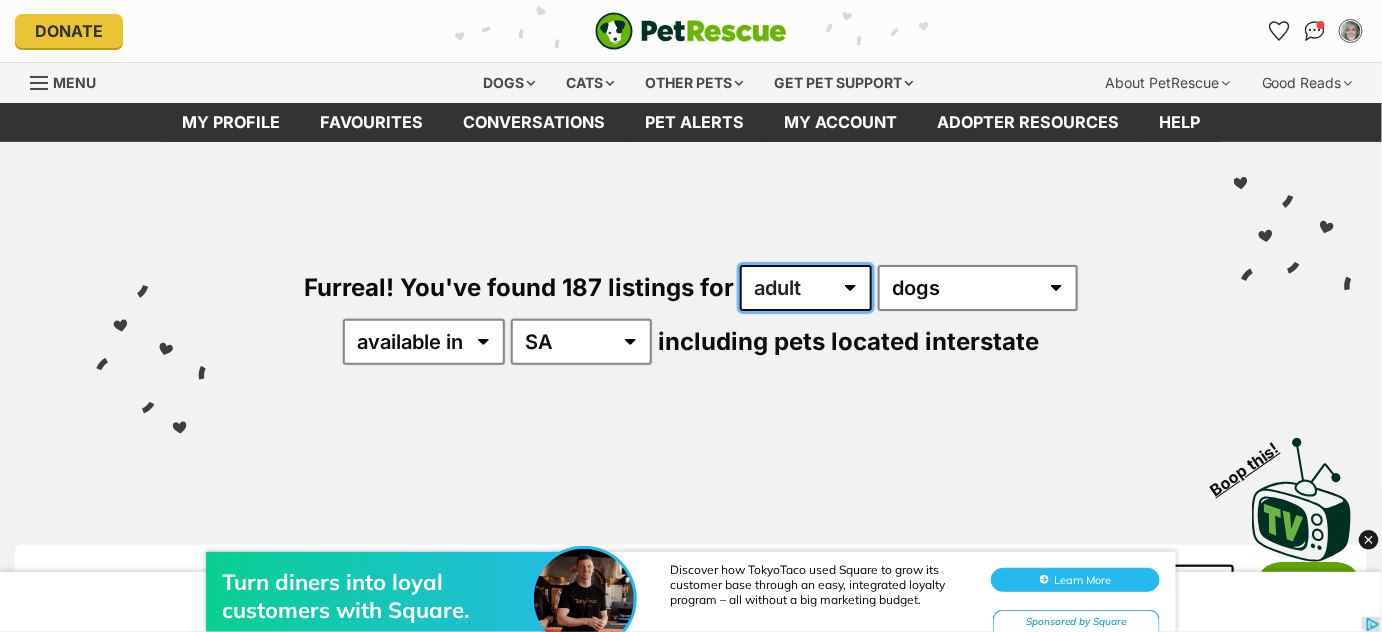 click on "any age
puppy
adult
senior" at bounding box center [806, 288] 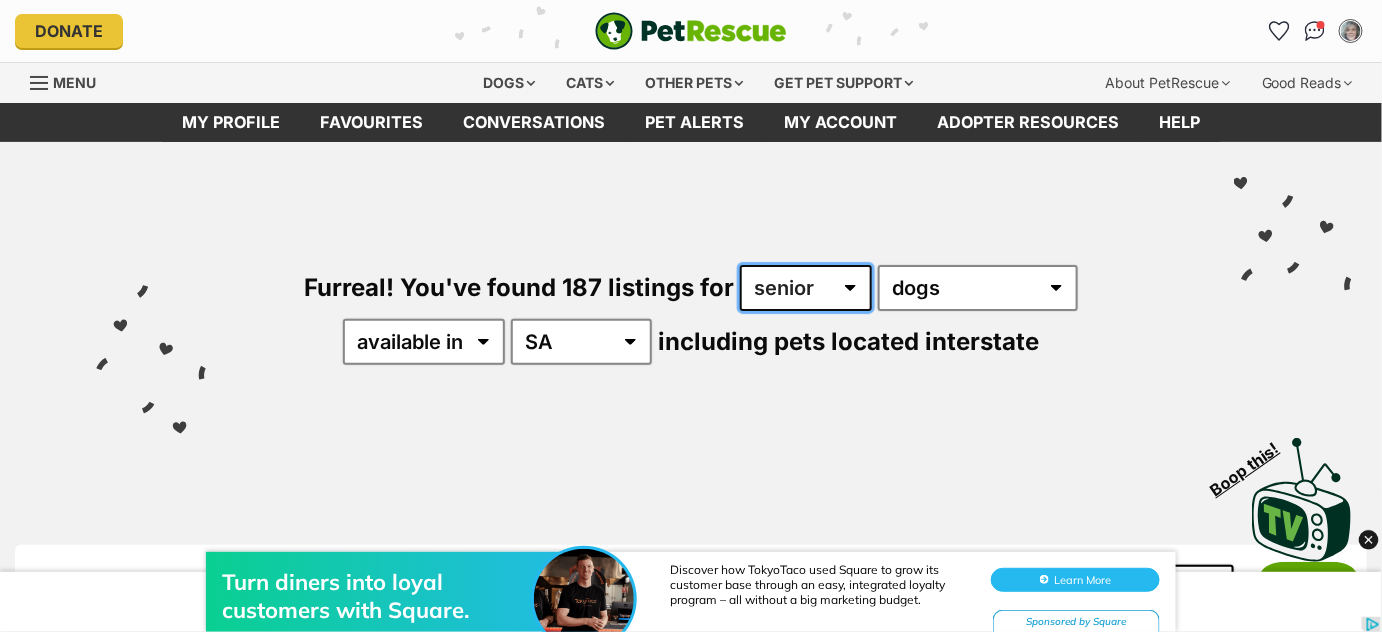 click on "any age
puppy
adult
senior" at bounding box center [806, 288] 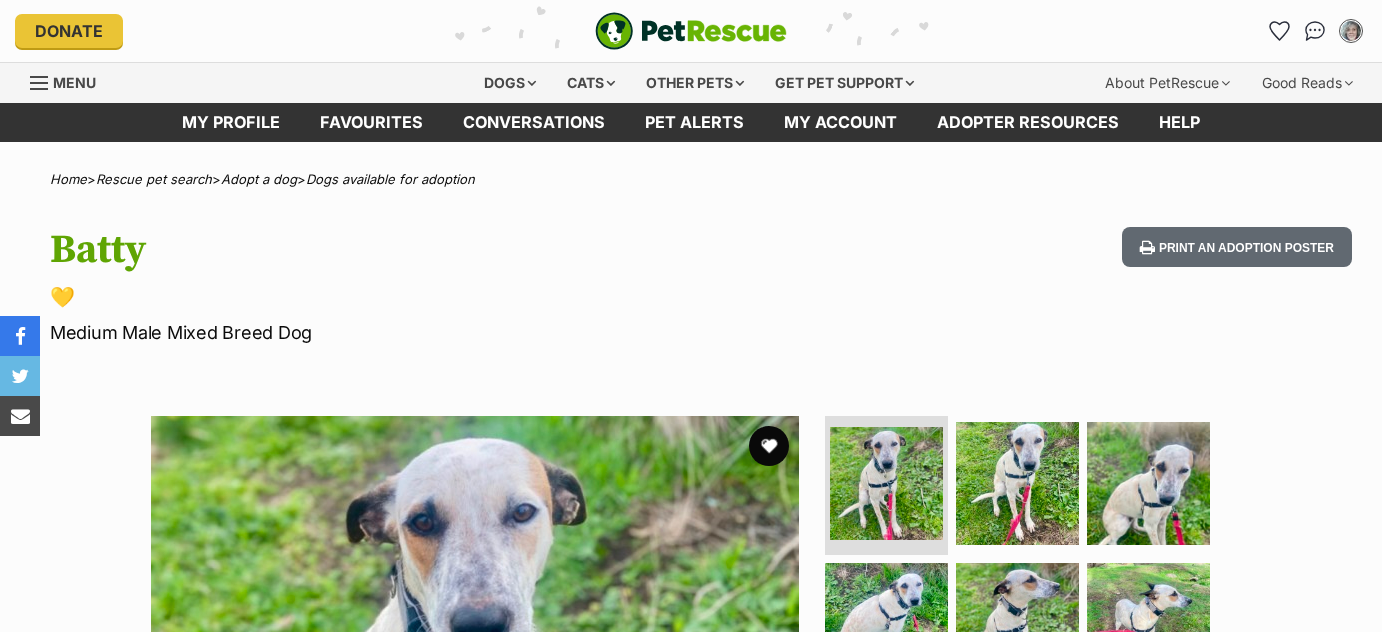 scroll, scrollTop: 0, scrollLeft: 0, axis: both 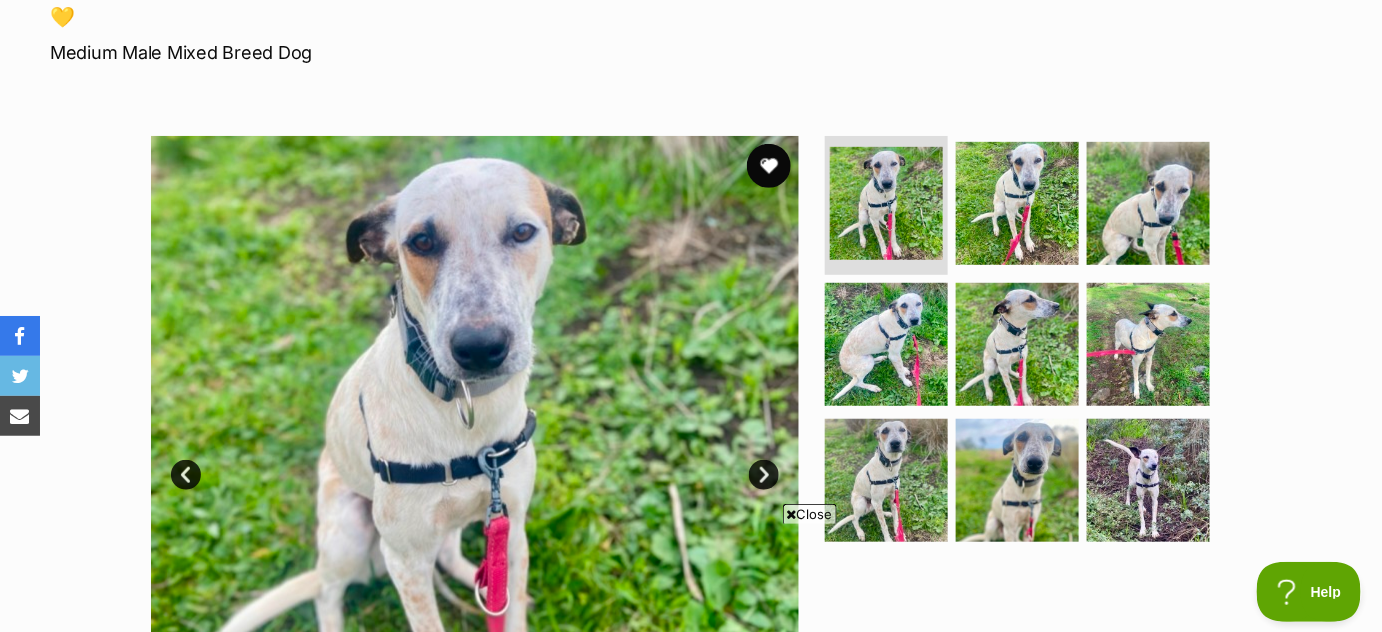 click at bounding box center (769, 166) 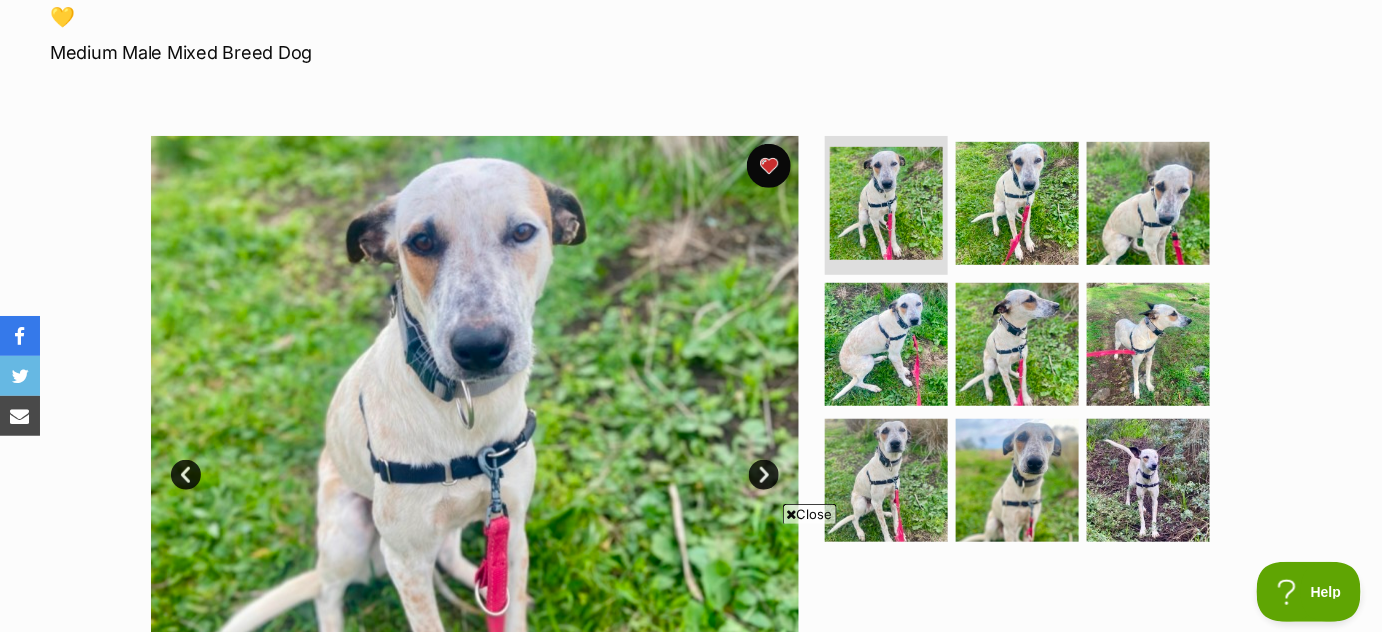 scroll, scrollTop: 0, scrollLeft: 0, axis: both 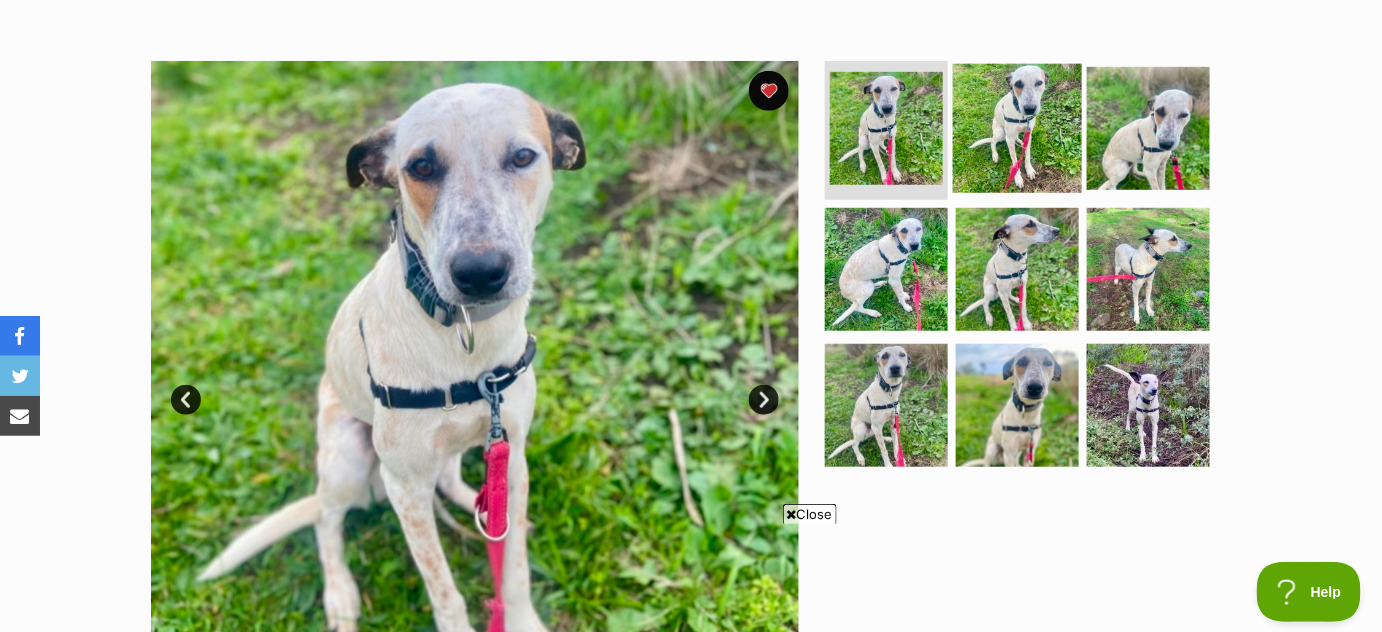 click at bounding box center (1017, 127) 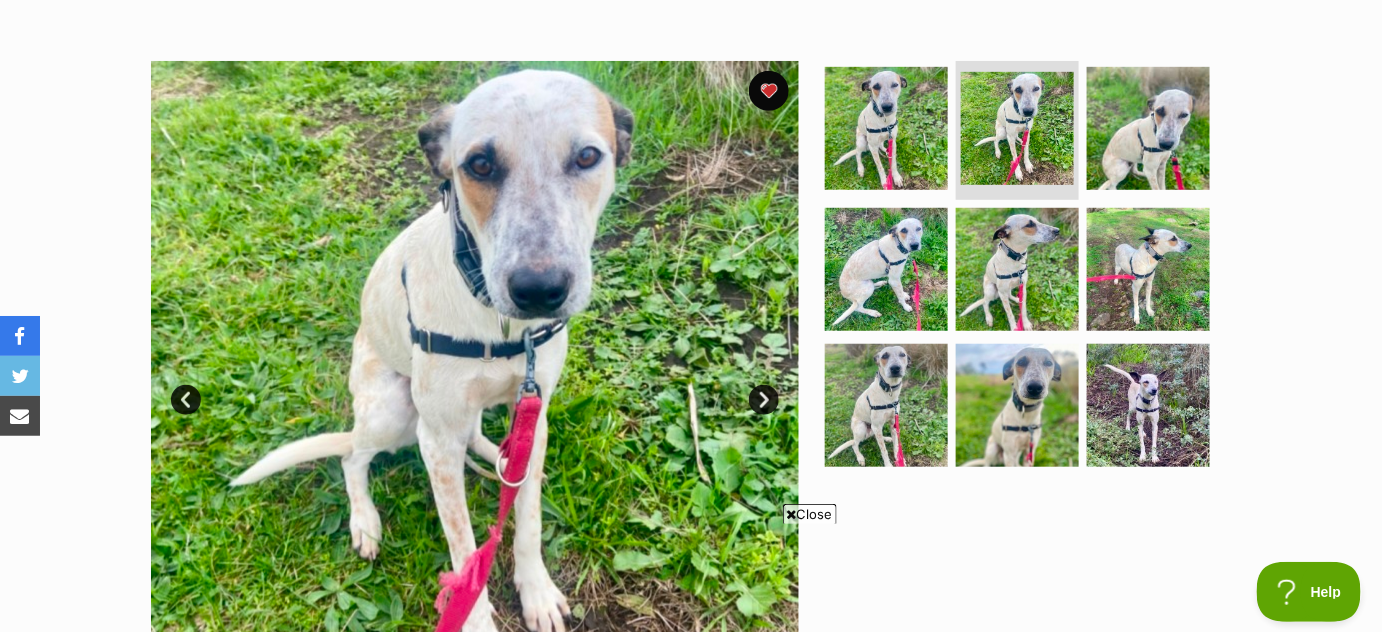 click on "Next" at bounding box center [764, 400] 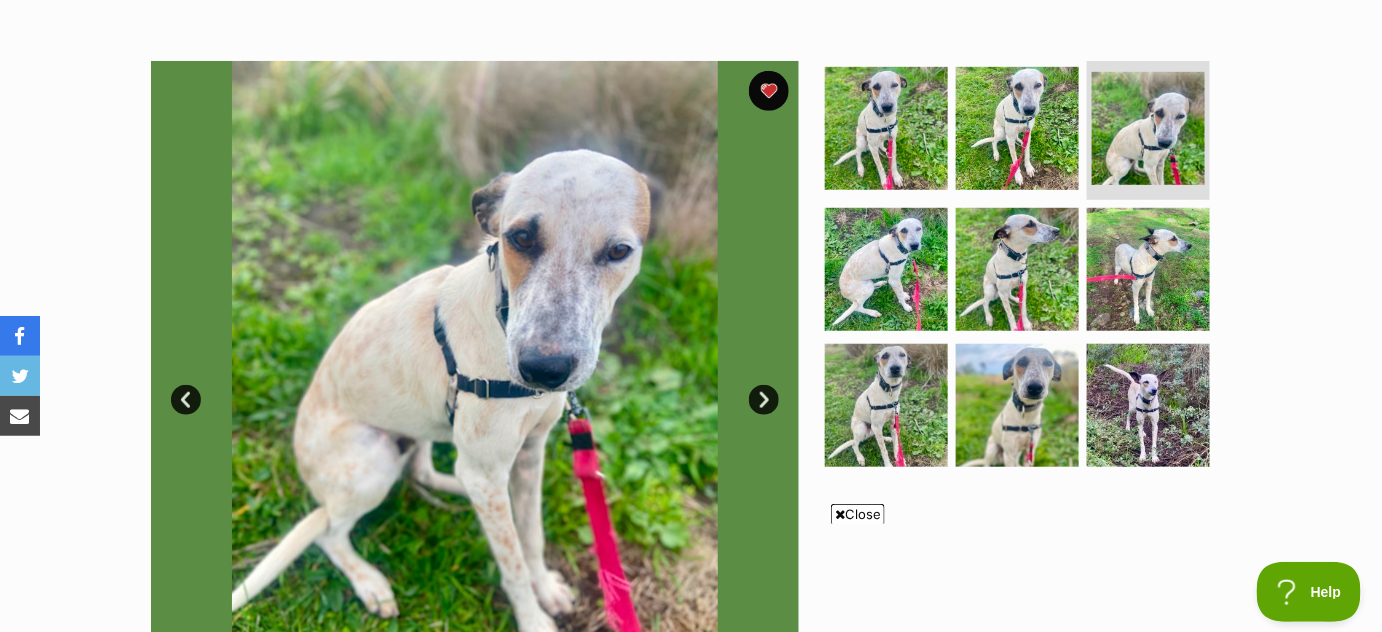 click on "Next" at bounding box center [764, 400] 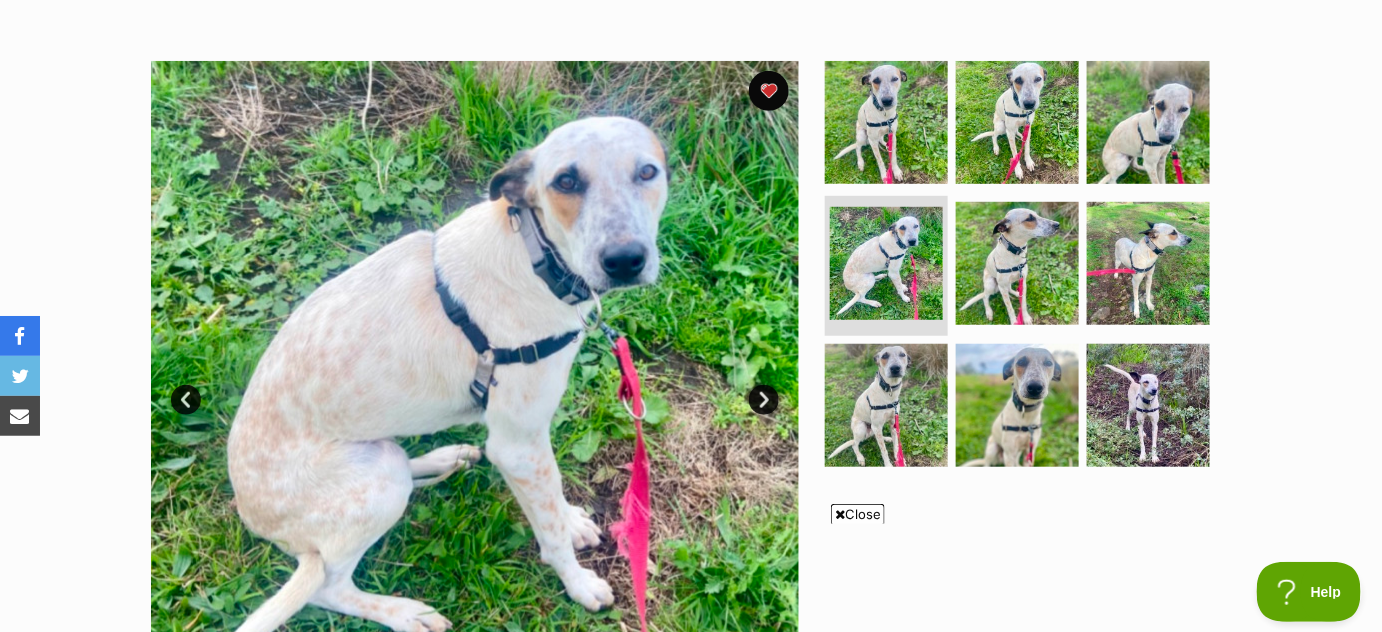 click on "Next" at bounding box center [764, 400] 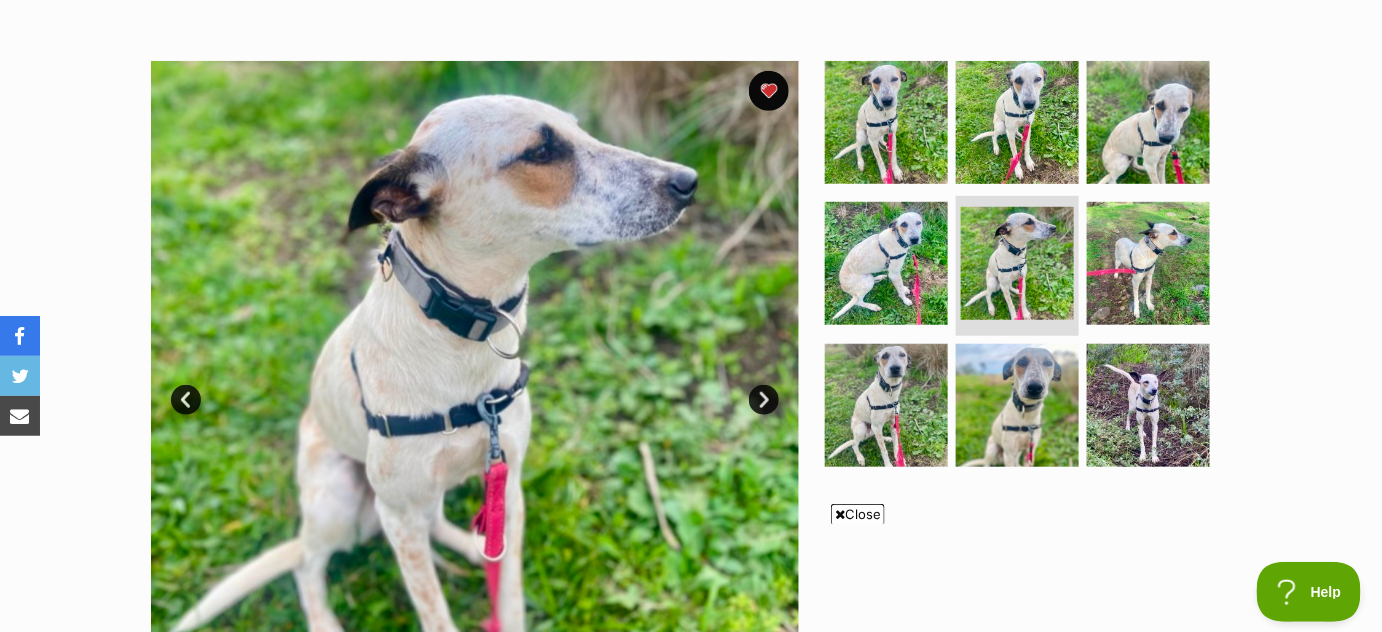 click on "Next" at bounding box center [764, 400] 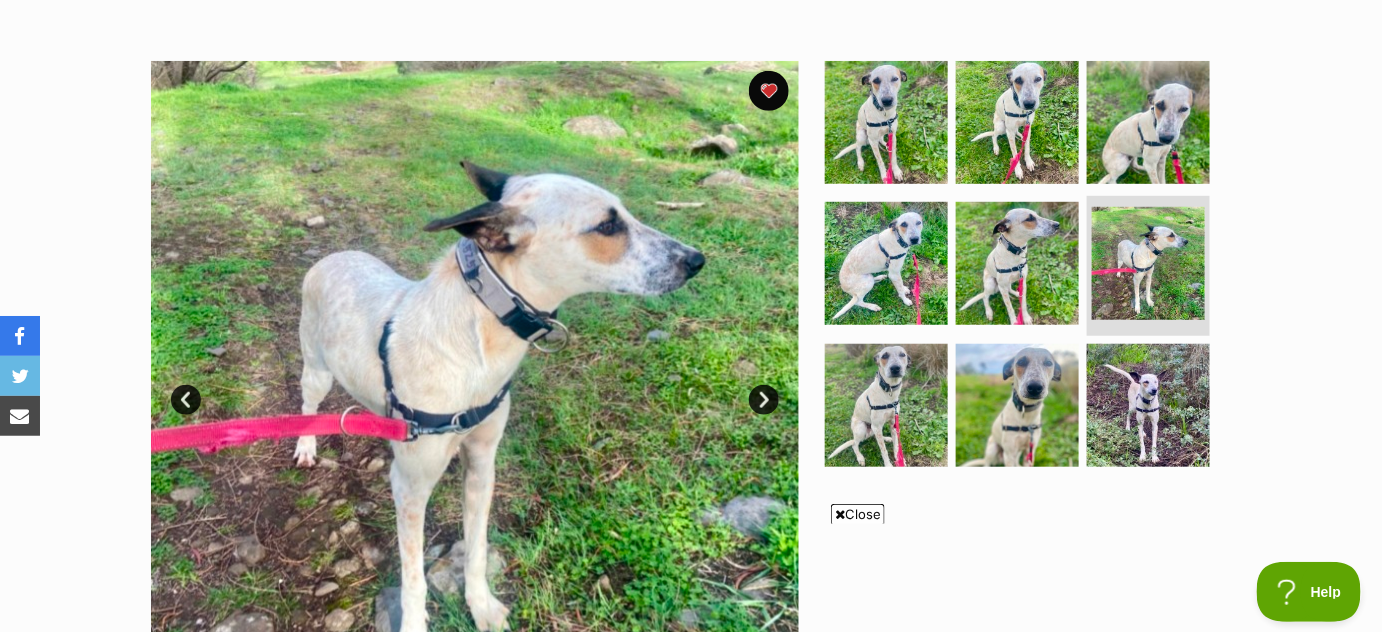 click on "Next" at bounding box center [764, 400] 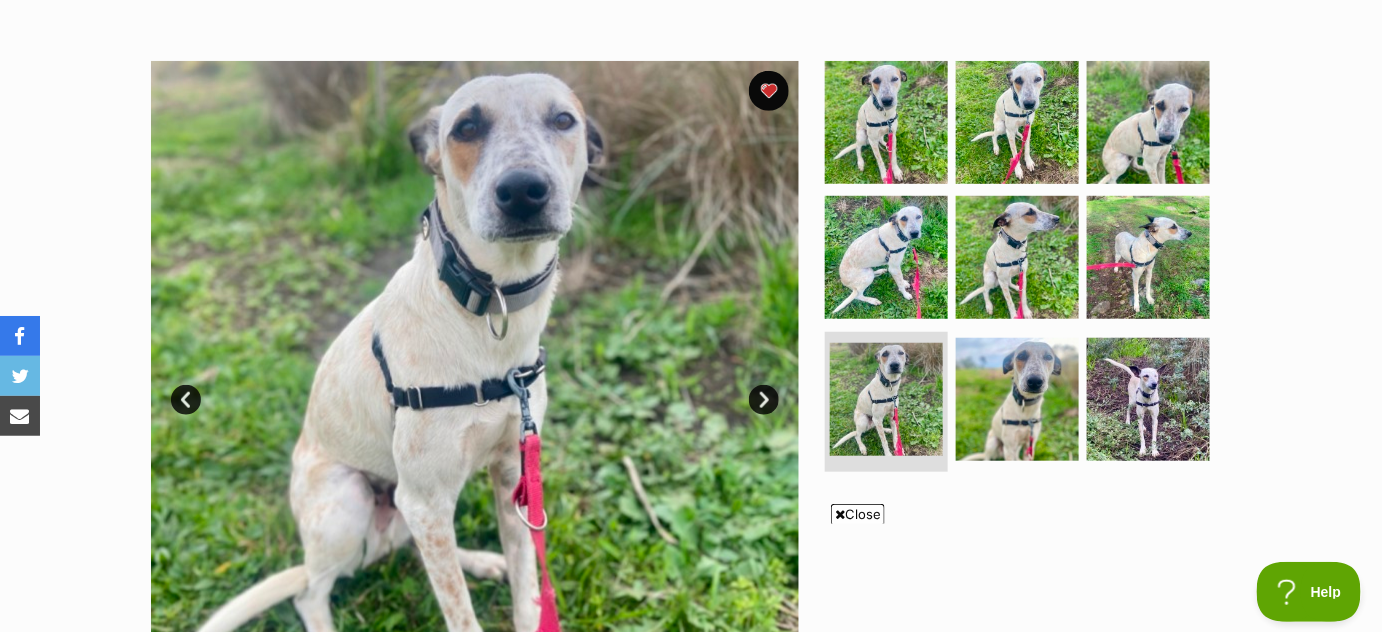 click on "Next" at bounding box center [764, 400] 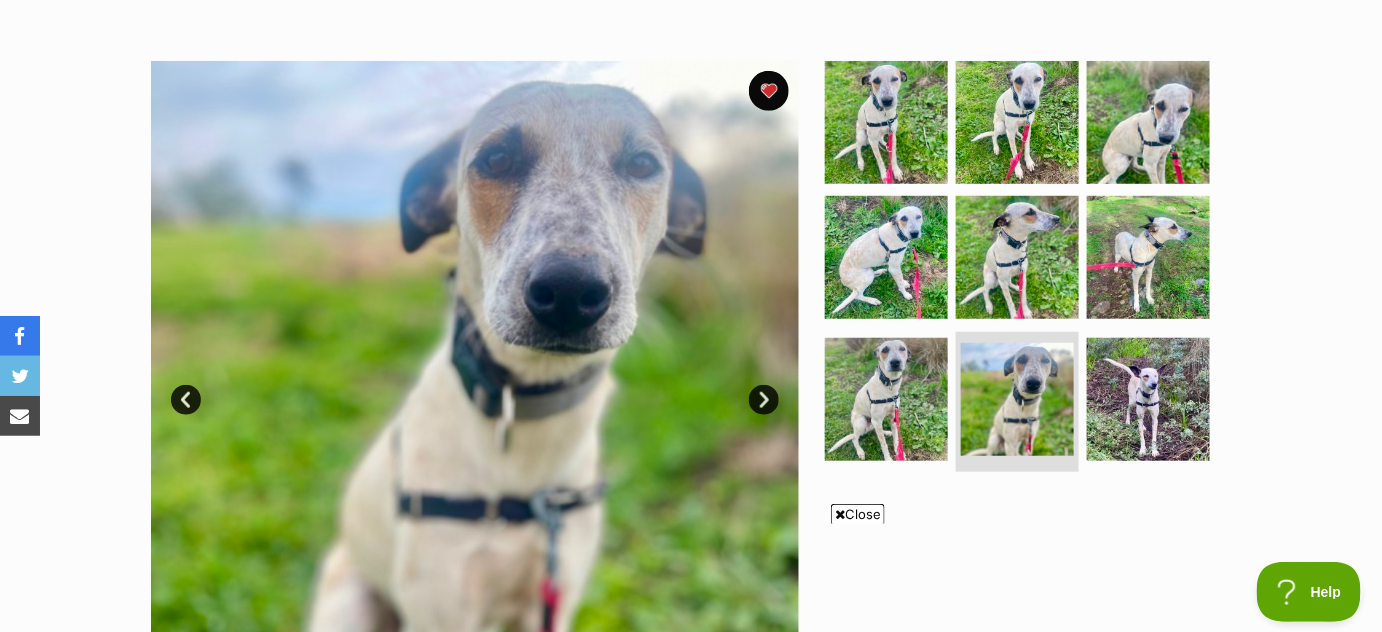 click on "Next" at bounding box center [764, 400] 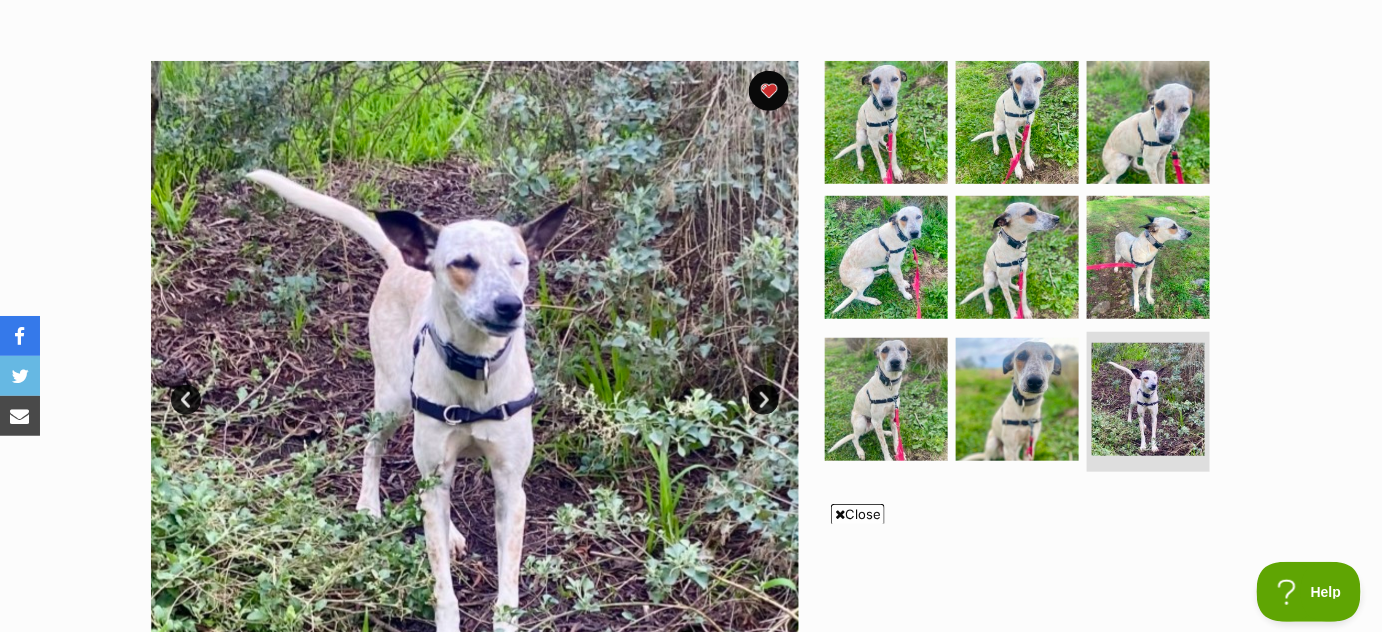 click on "Next" at bounding box center [764, 400] 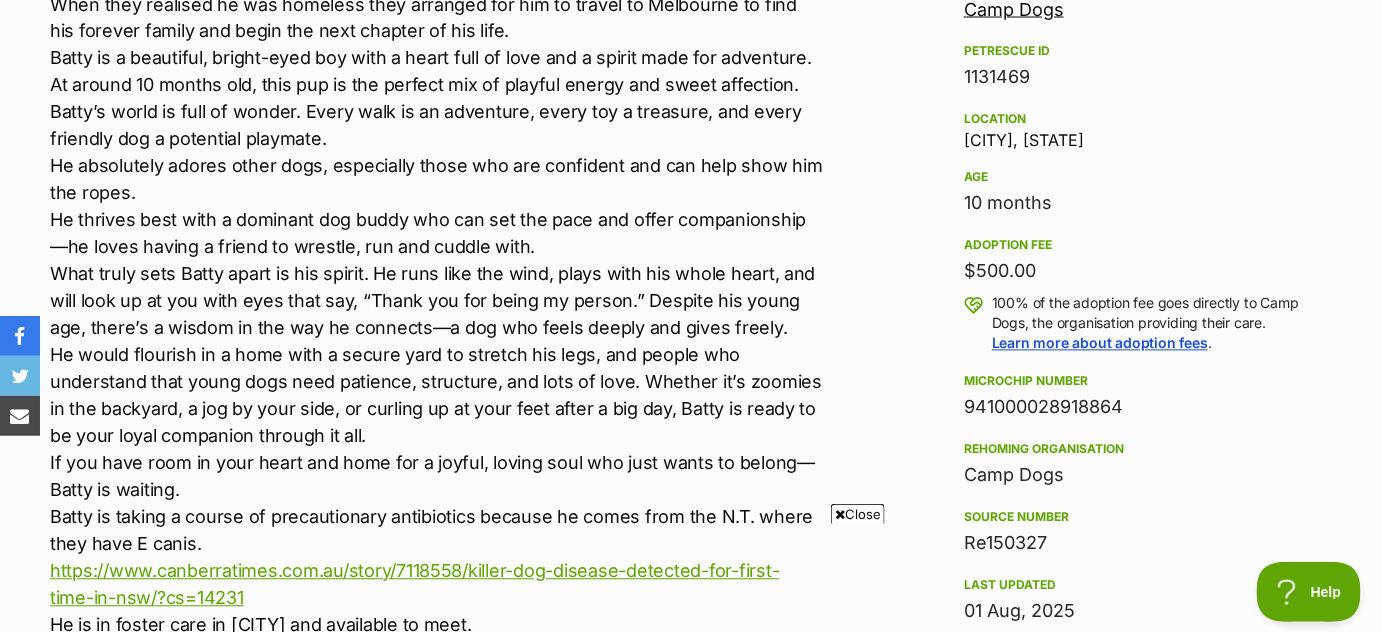 scroll, scrollTop: 1240, scrollLeft: 0, axis: vertical 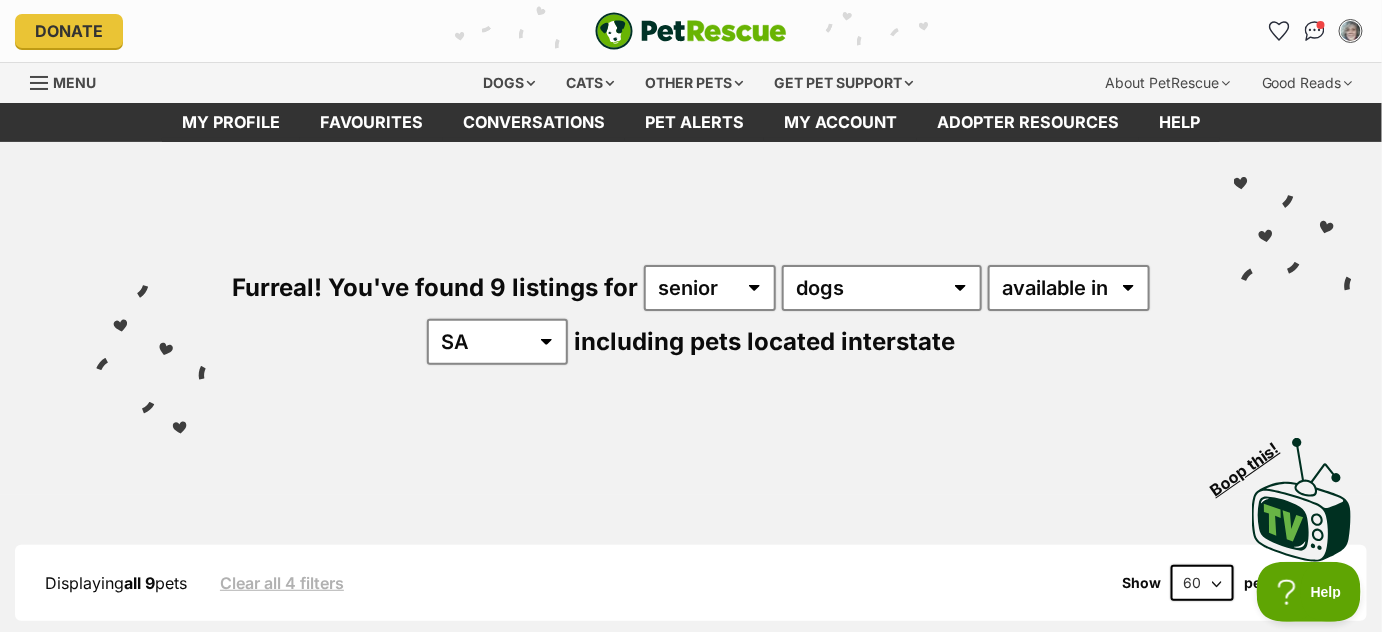 drag, startPoint x: 1389, startPoint y: 50, endPoint x: 1376, endPoint y: 22, distance: 30.870699 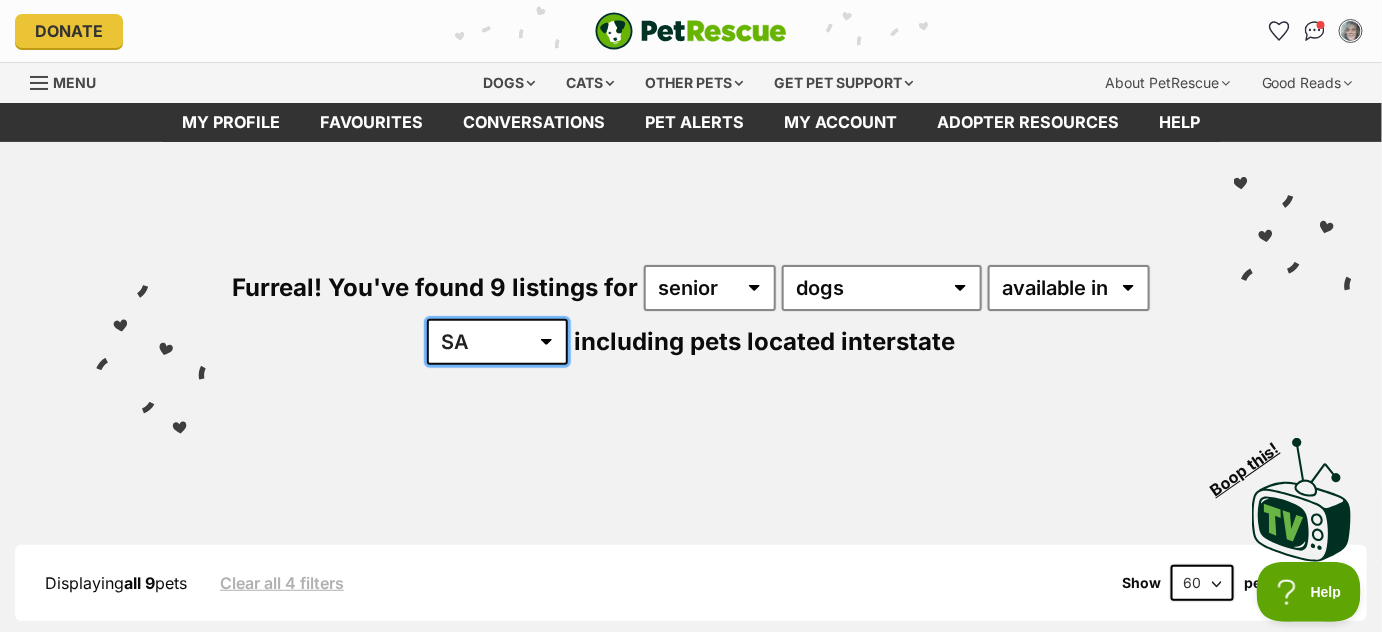 click on "Australia
ACT
NSW
NT
QLD
SA
TAS
VIC
WA" at bounding box center (497, 342) 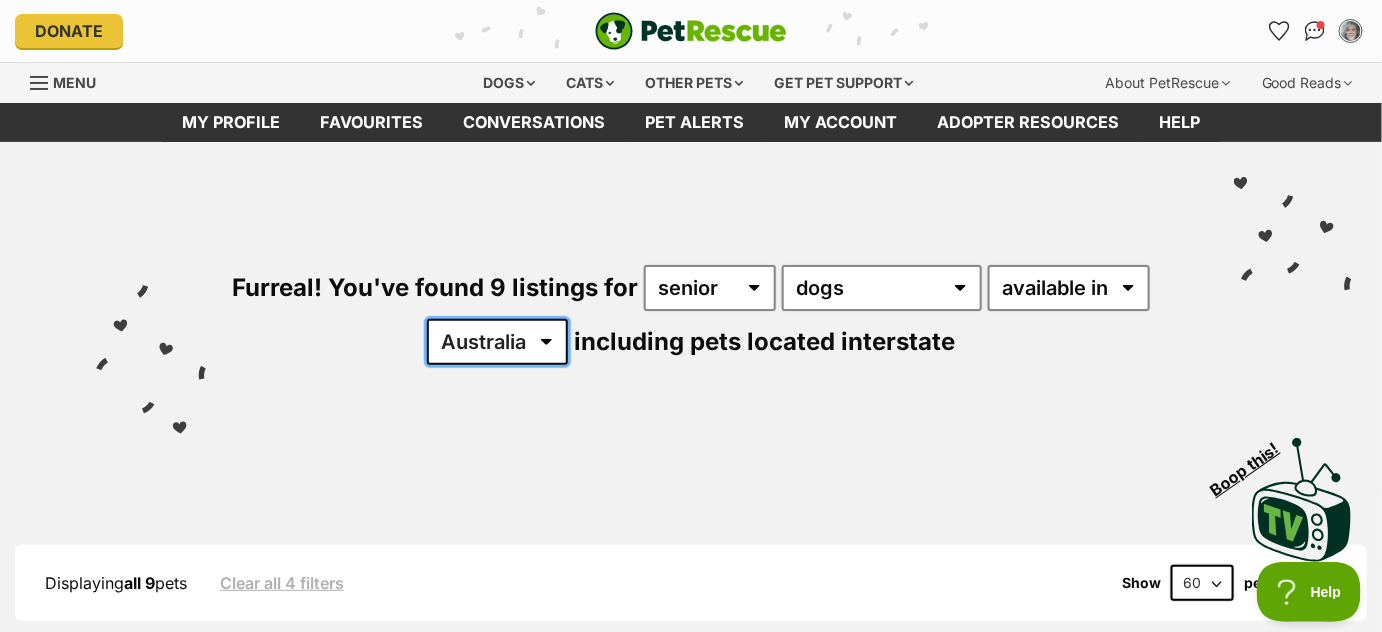 click on "Australia
ACT
NSW
NT
QLD
SA
TAS
VIC
WA" at bounding box center (497, 342) 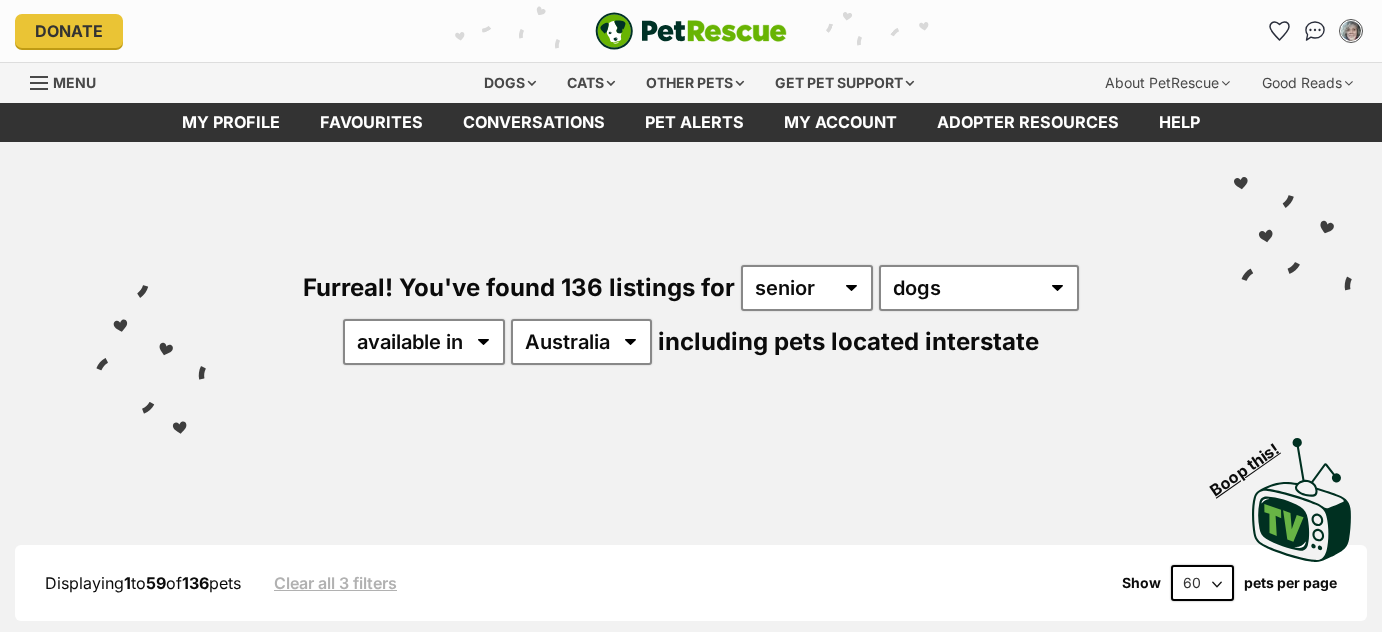 scroll, scrollTop: 0, scrollLeft: 0, axis: both 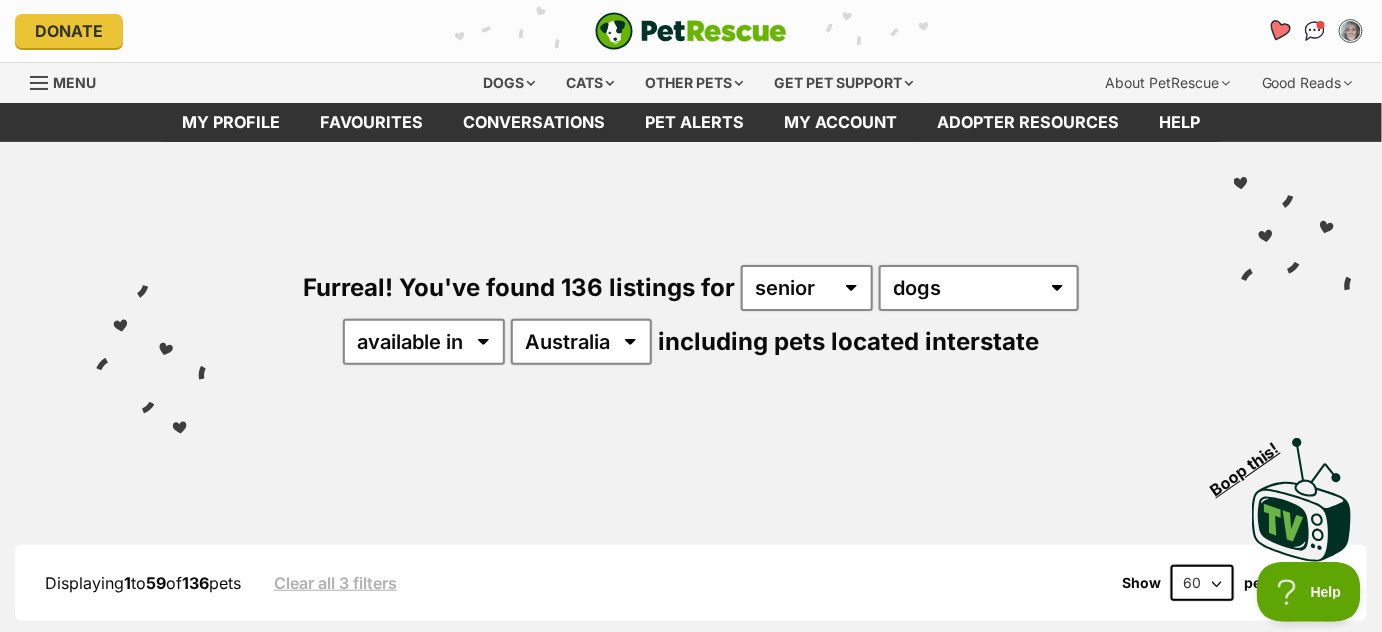 click 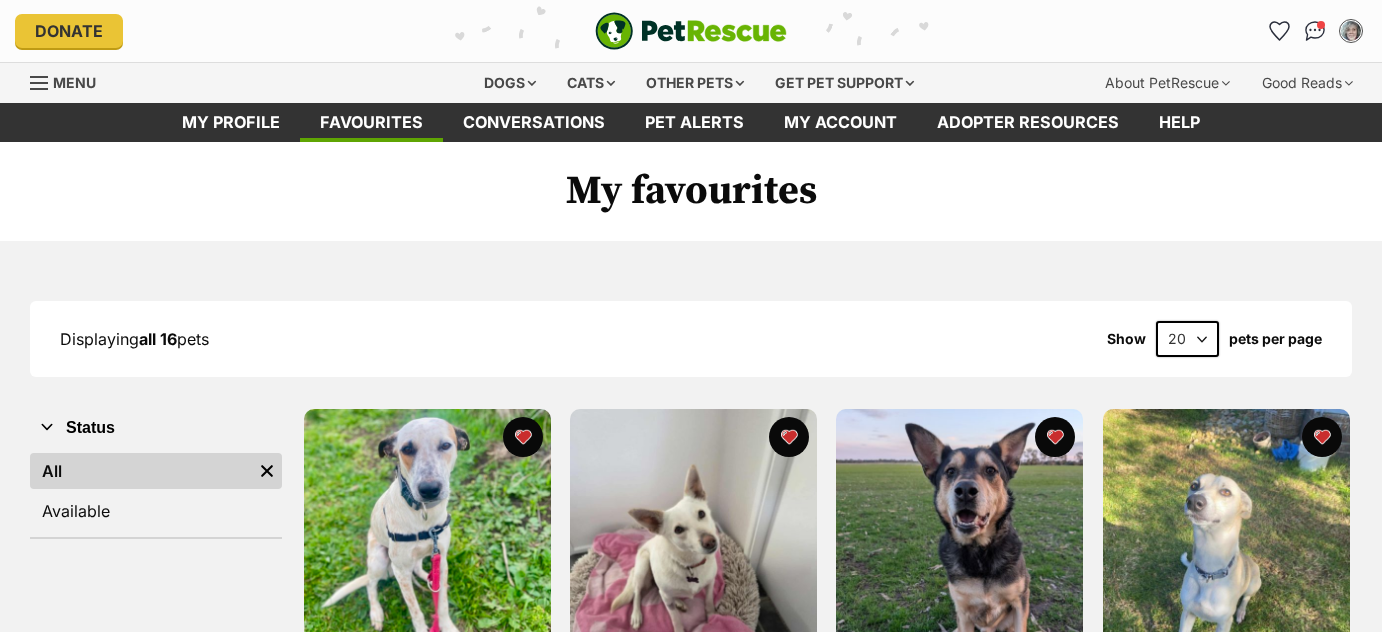 scroll, scrollTop: 0, scrollLeft: 0, axis: both 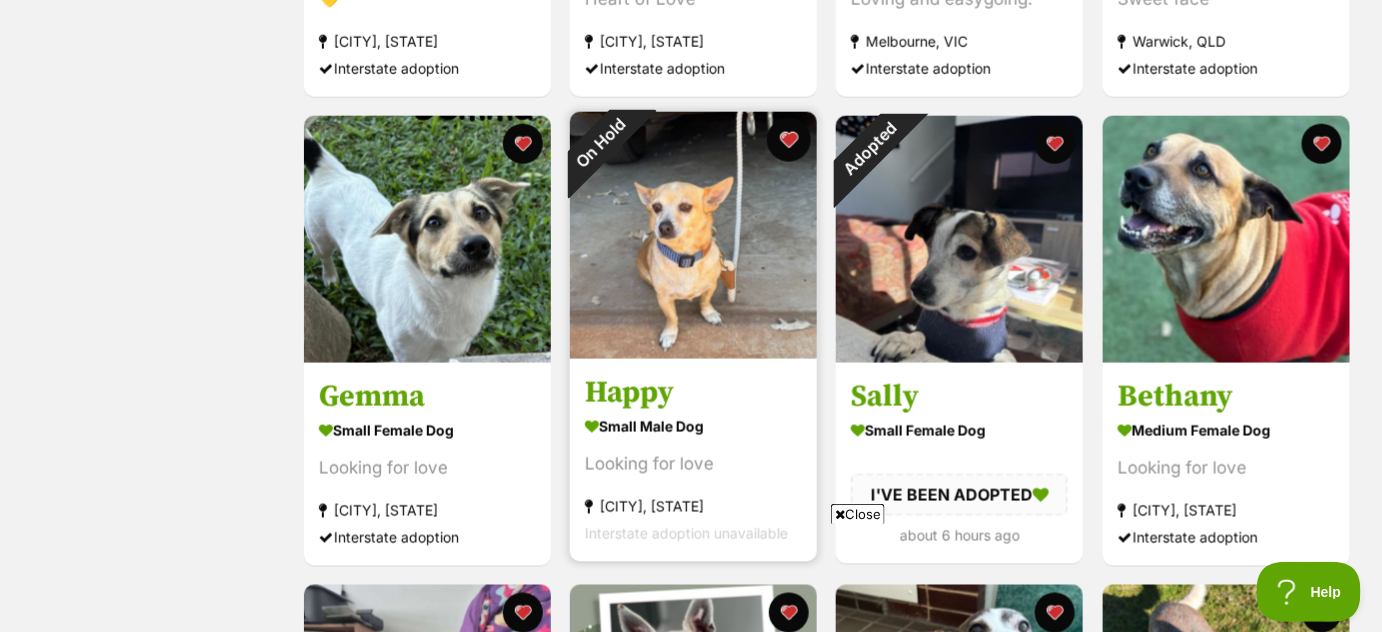 click at bounding box center (789, 140) 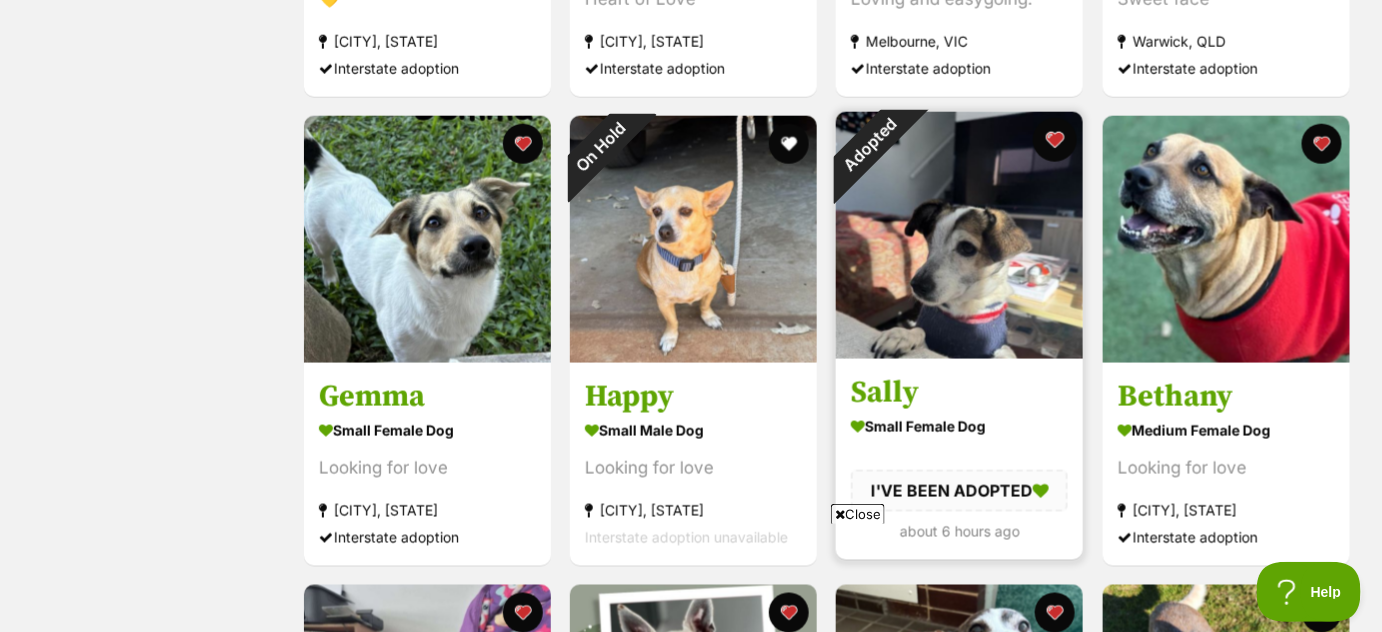 click at bounding box center (1056, 140) 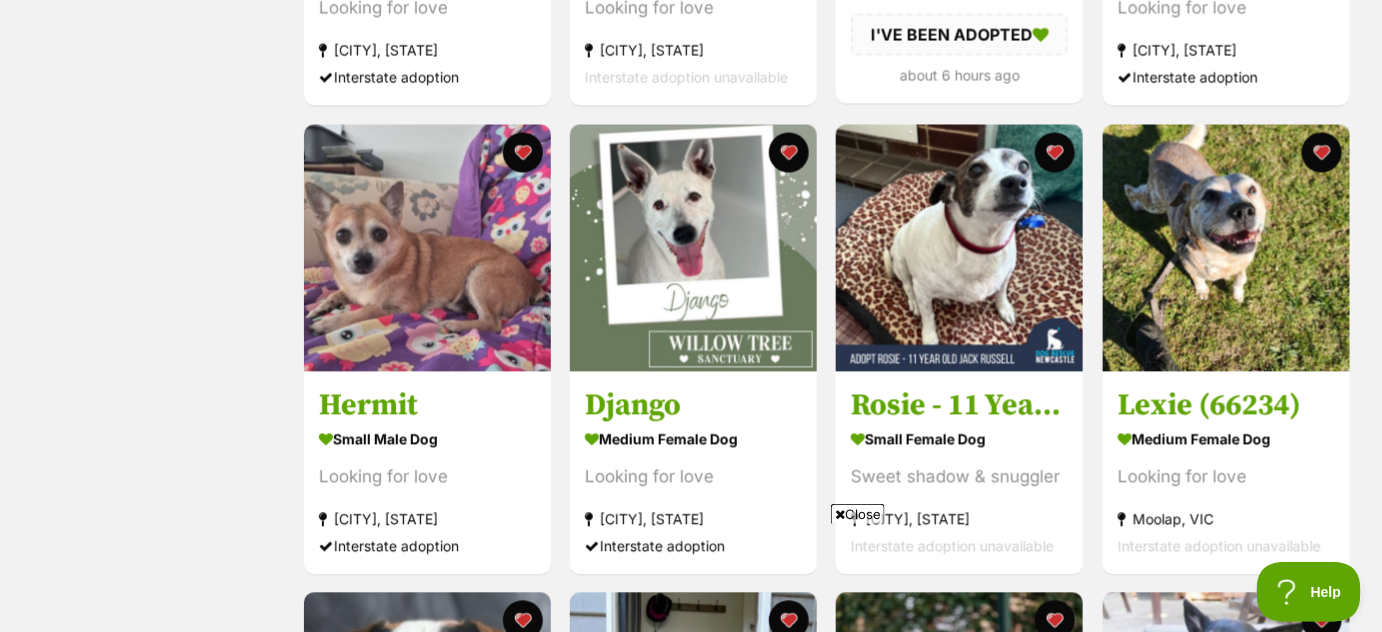 scroll, scrollTop: 1231, scrollLeft: 0, axis: vertical 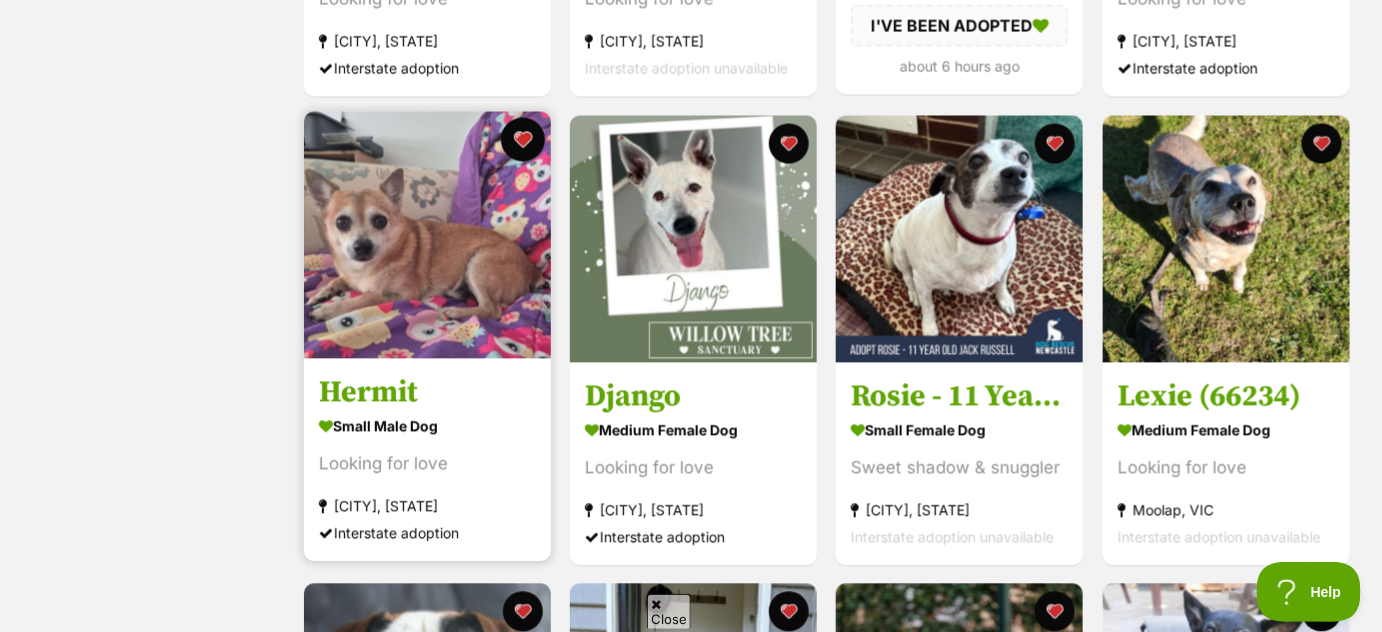 click at bounding box center (523, 140) 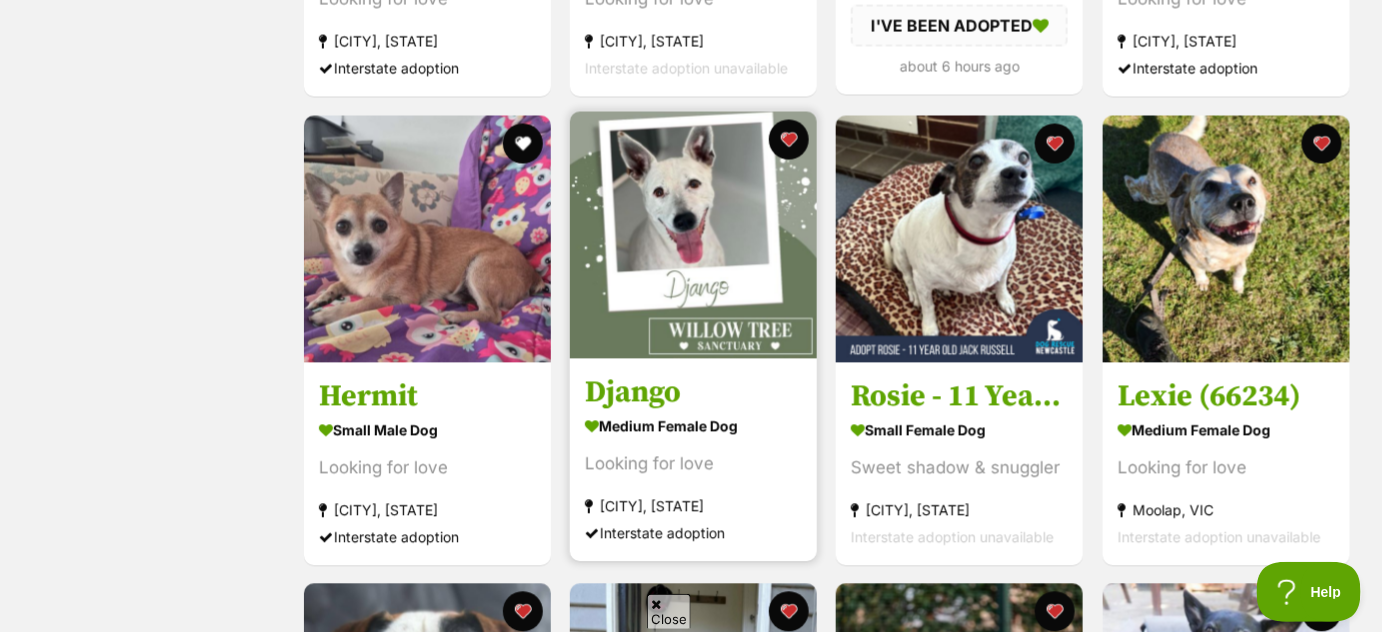 scroll, scrollTop: 0, scrollLeft: 0, axis: both 